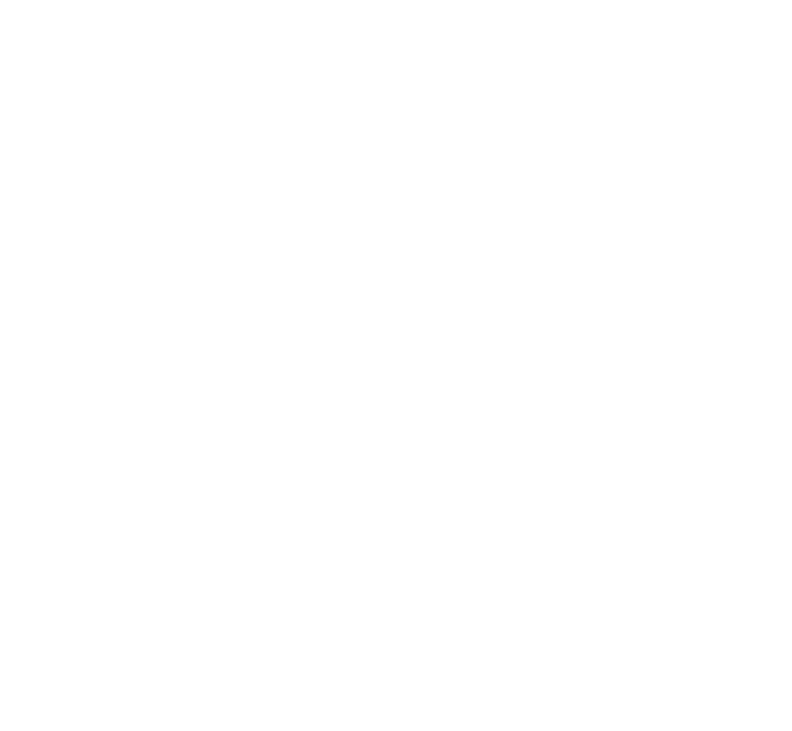 scroll, scrollTop: 0, scrollLeft: 0, axis: both 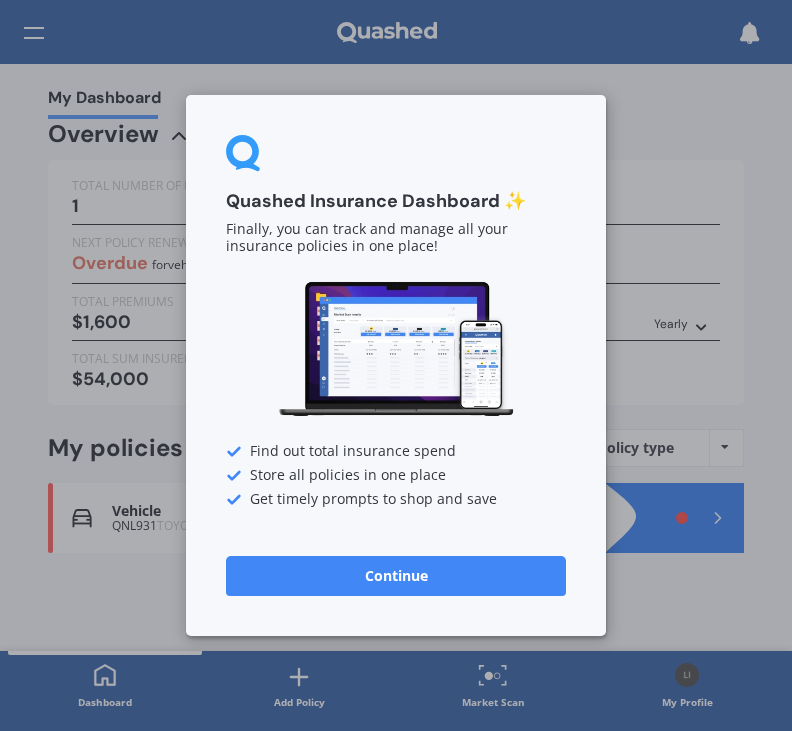 click on "Continue" at bounding box center (396, 576) 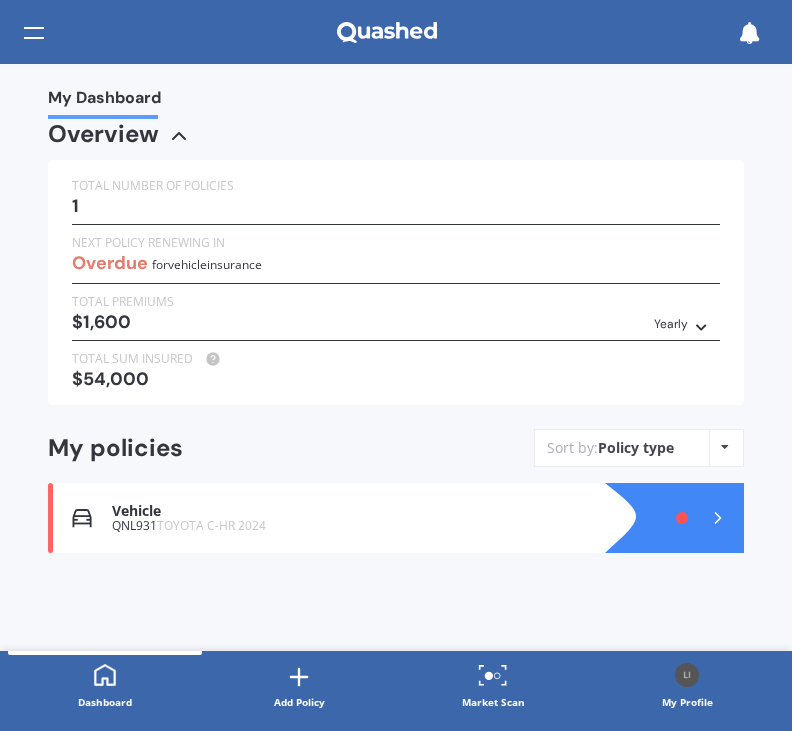 click on "1" at bounding box center (396, 206) 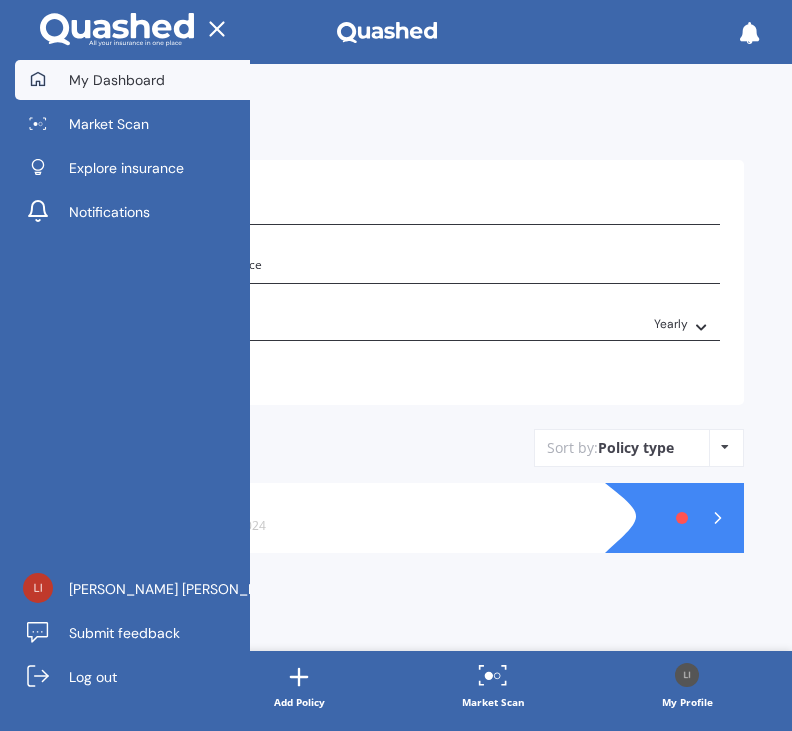 click on "Market Scan" at bounding box center (109, 124) 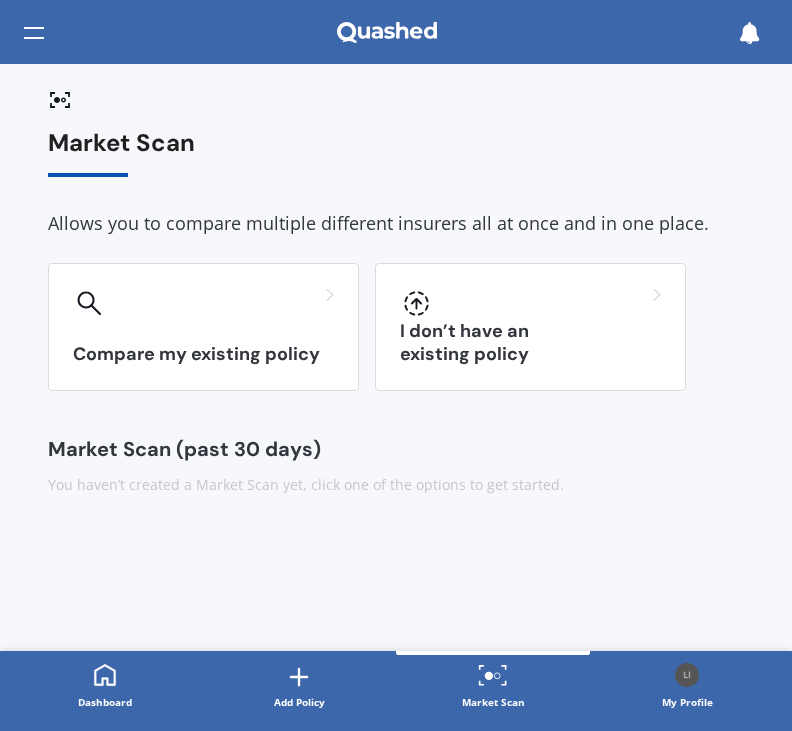 click on "Compare my existing policy" at bounding box center [203, 327] 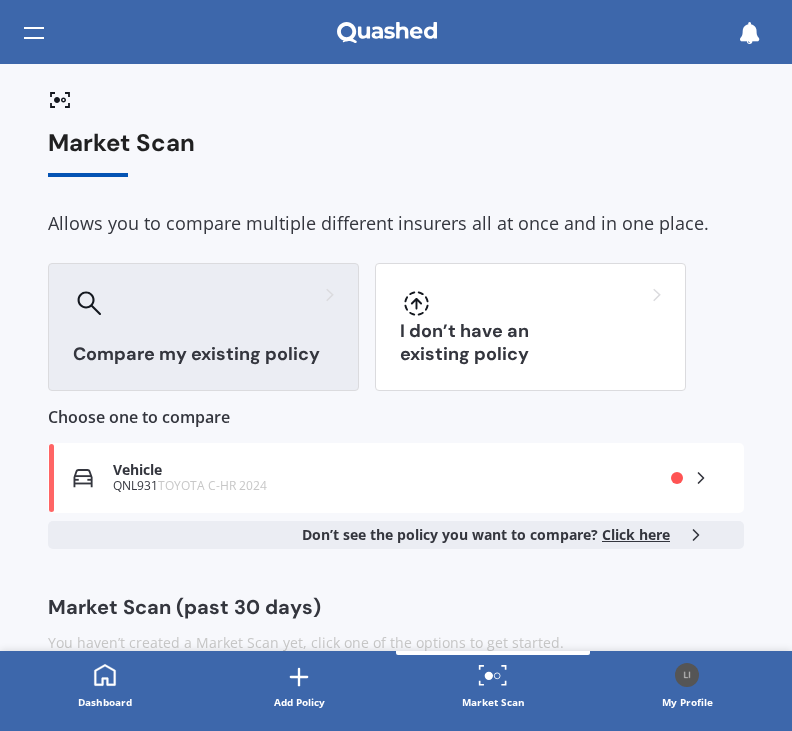 click on "Click here" at bounding box center [636, 534] 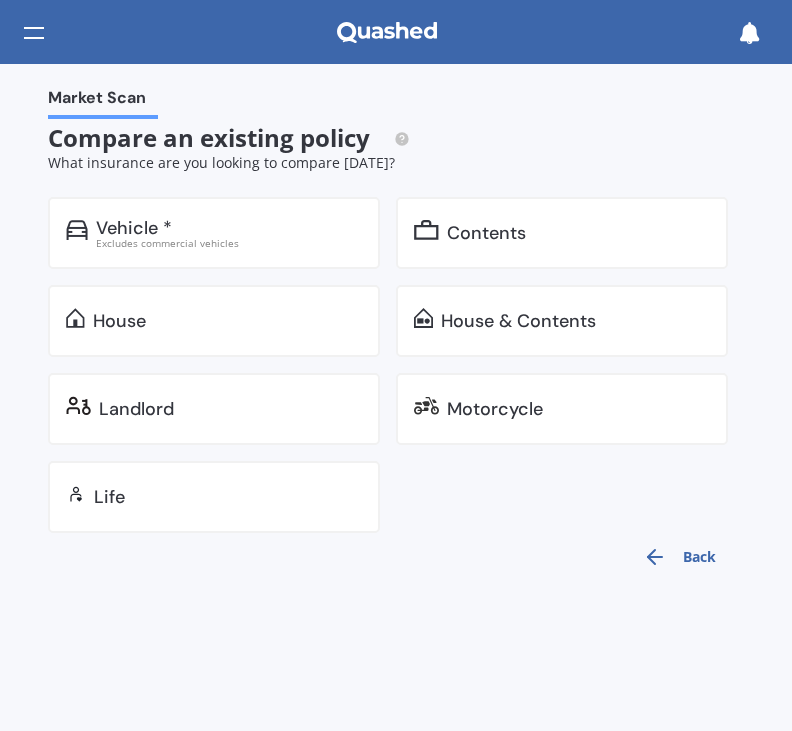 click on "House & Contents" at bounding box center (518, 321) 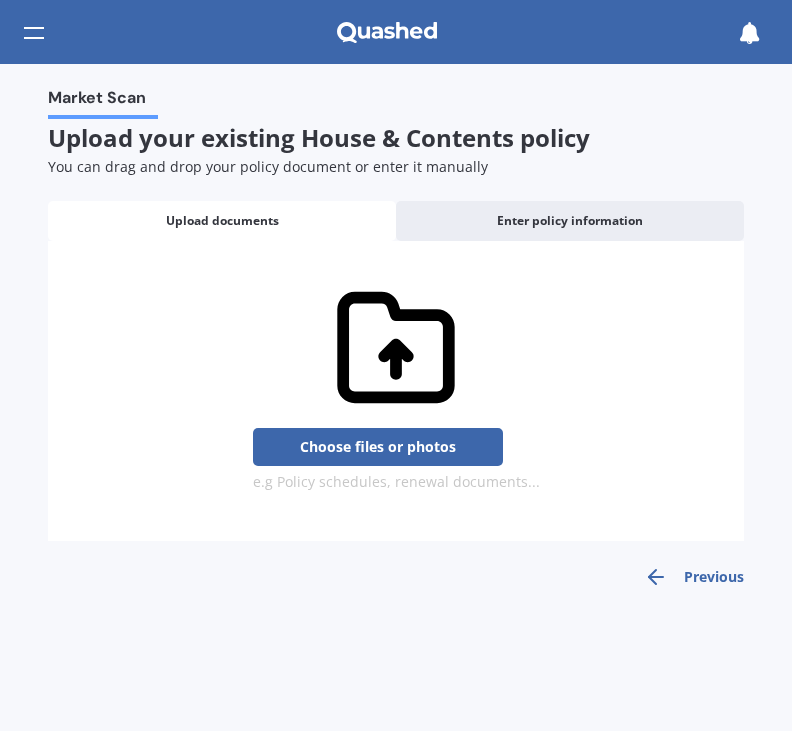 click on "Enter policy information" at bounding box center [570, 221] 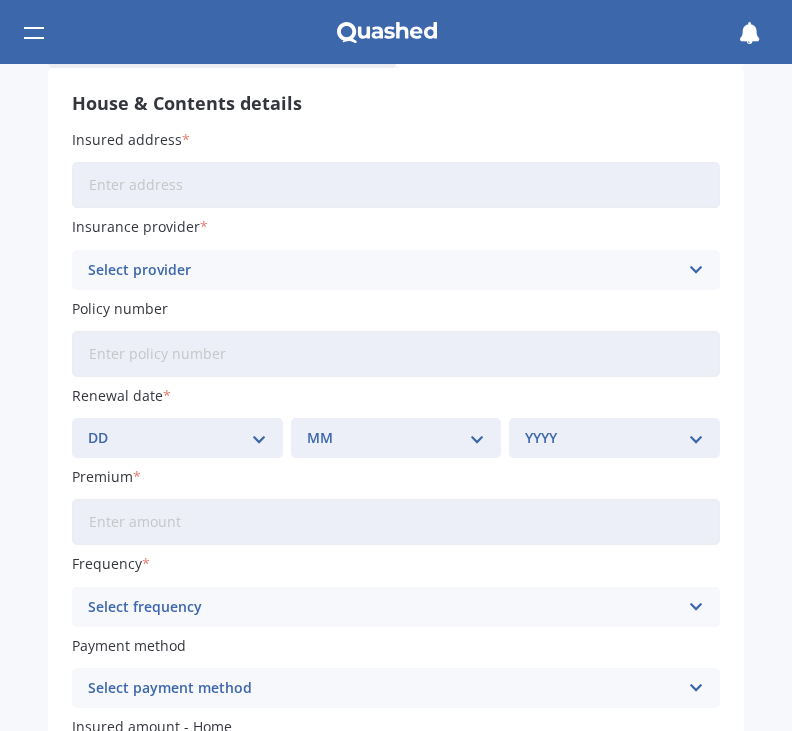 scroll, scrollTop: 172, scrollLeft: 0, axis: vertical 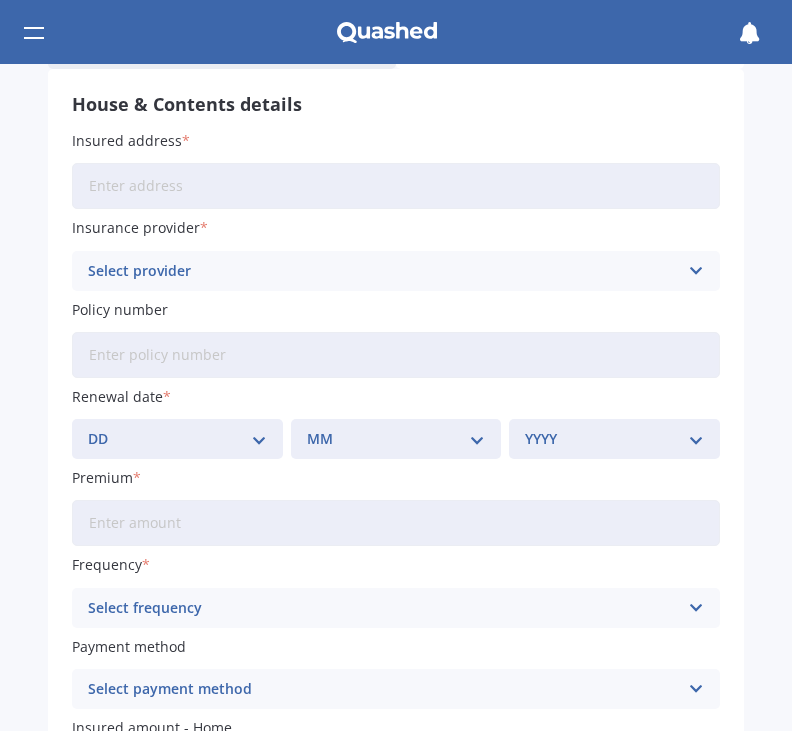 click on "Insured address" at bounding box center [396, 186] 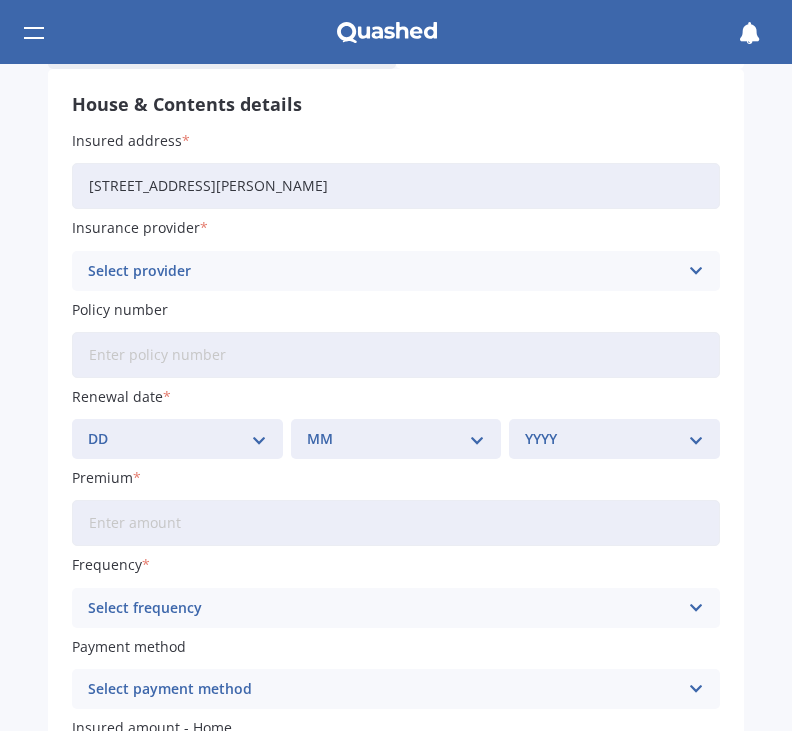 click on "8a , Mathieson Street" at bounding box center [396, 186] 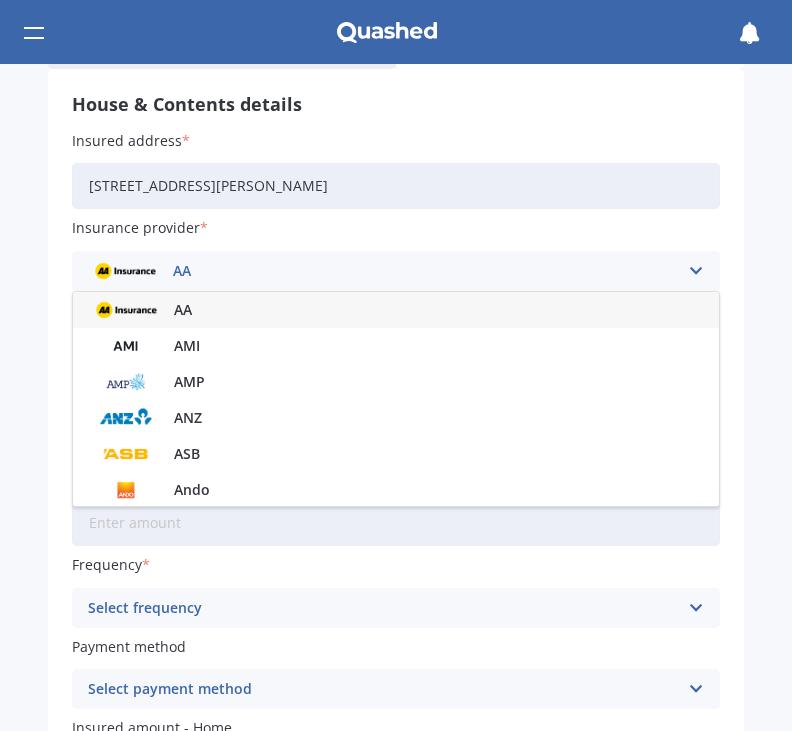 click on "AA" at bounding box center (183, 310) 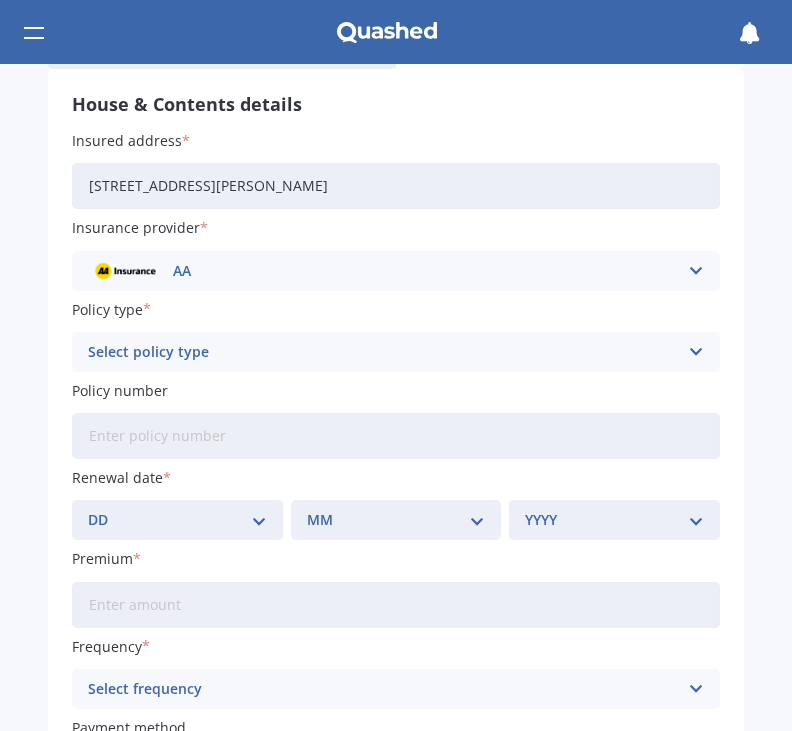 click at bounding box center (695, 352) 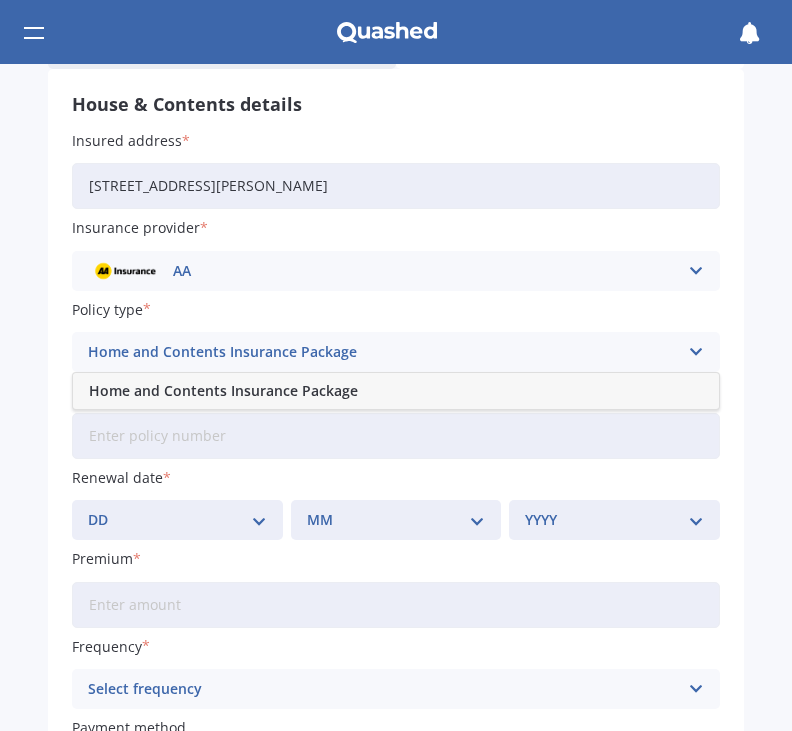 click on "Home and Contents Insurance Package" at bounding box center [223, 391] 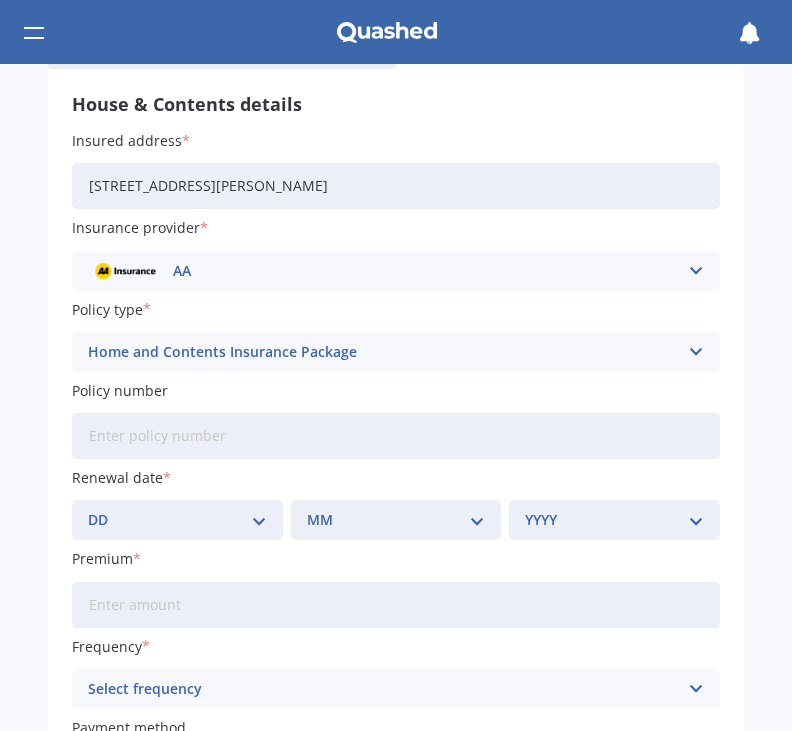 click on "Policy number" at bounding box center (396, 436) 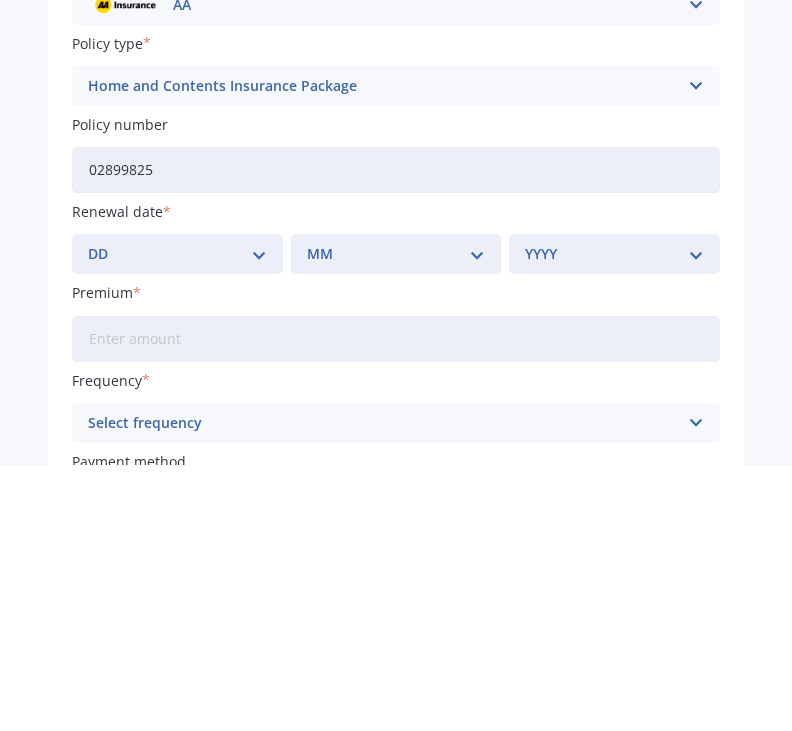 type on "02899825" 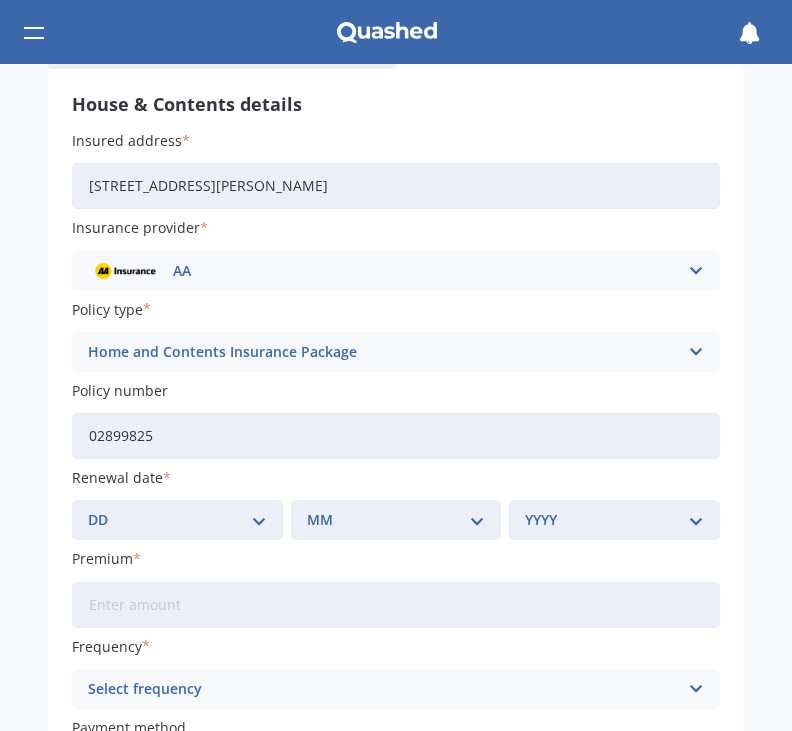 select on "23" 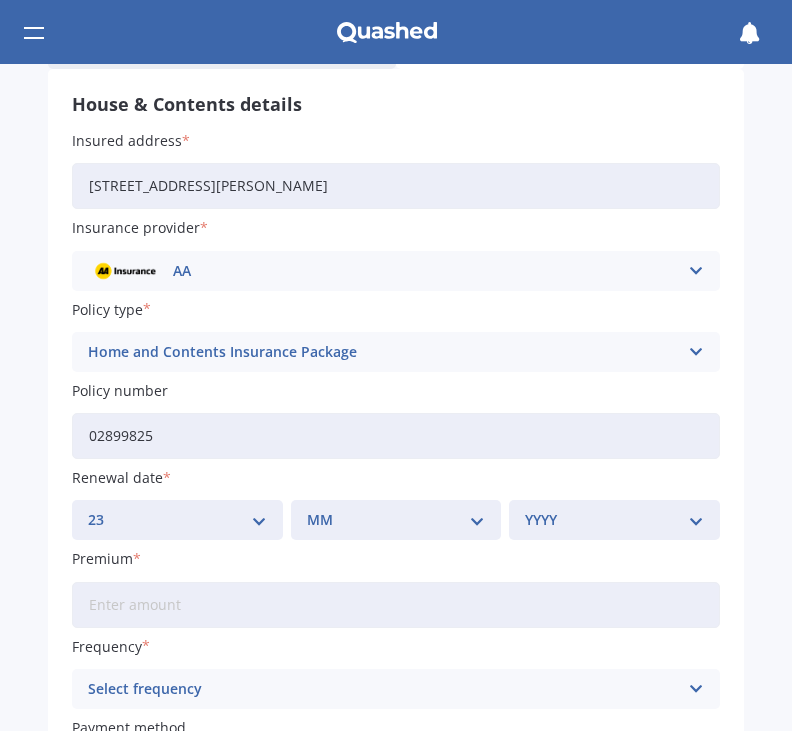 click on "MM 01 02 03 04 05 06 07 08 09 10 11 12" at bounding box center (396, 520) 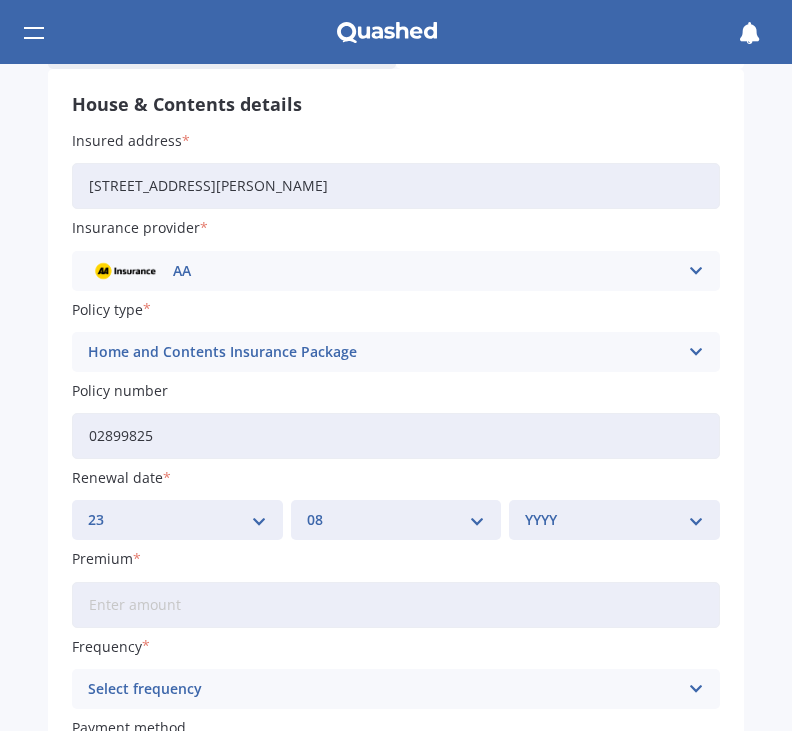 click on "YYYY 2027 2026 2025 2024 2023 2022 2021 2020 2019 2018 2017 2016 2015 2014 2013 2012 2011 2010 2009 2008 2007 2006 2005 2004 2003 2002 2001 2000 1999 1998 1997 1996 1995 1994 1993 1992 1991 1990 1989 1988 1987 1986 1985 1984 1983 1982 1981 1980 1979 1978 1977 1976 1975 1974 1973 1972 1971 1970 1969 1968 1967 1966 1965 1964 1963 1962 1961 1960 1959 1958 1957 1956 1955 1954 1953 1952 1951 1950 1949 1948 1947 1946 1945 1944 1943 1942 1941 1940 1939 1938 1937 1936 1935 1934 1933 1932 1931 1930 1929 1928" at bounding box center (614, 520) 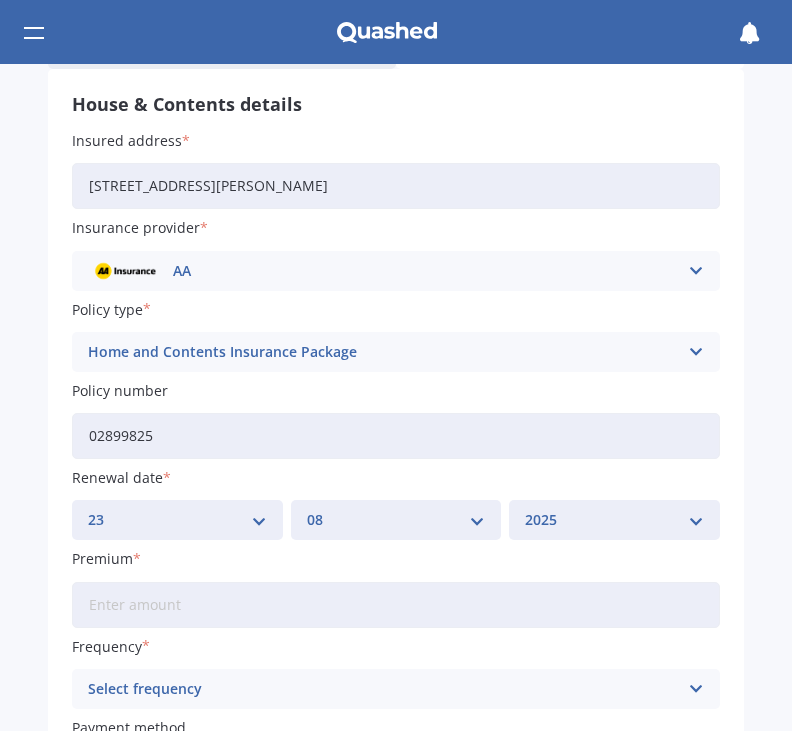 click on "Premium" at bounding box center [396, 605] 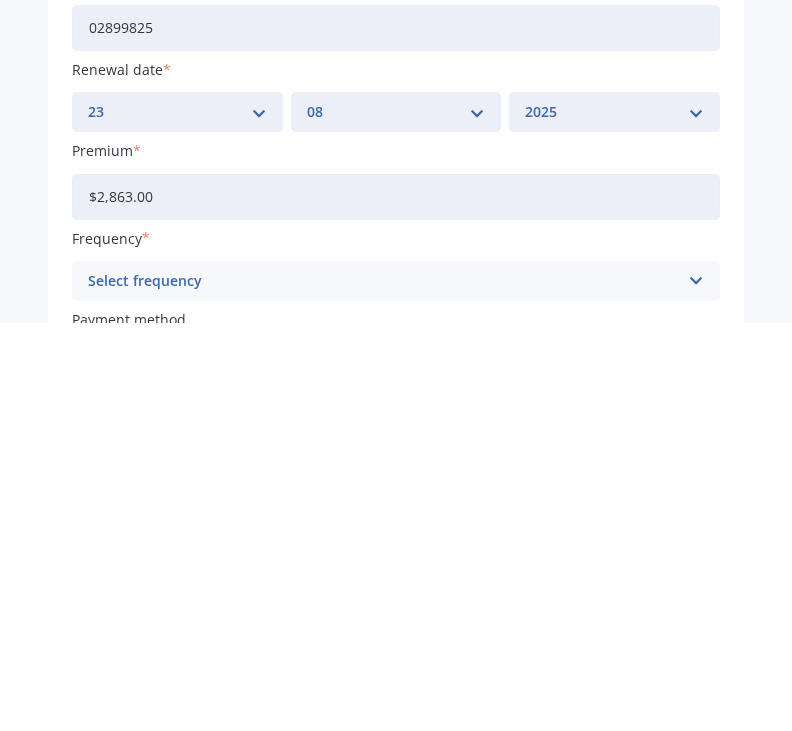 click on "$2,863.00" at bounding box center [396, 605] 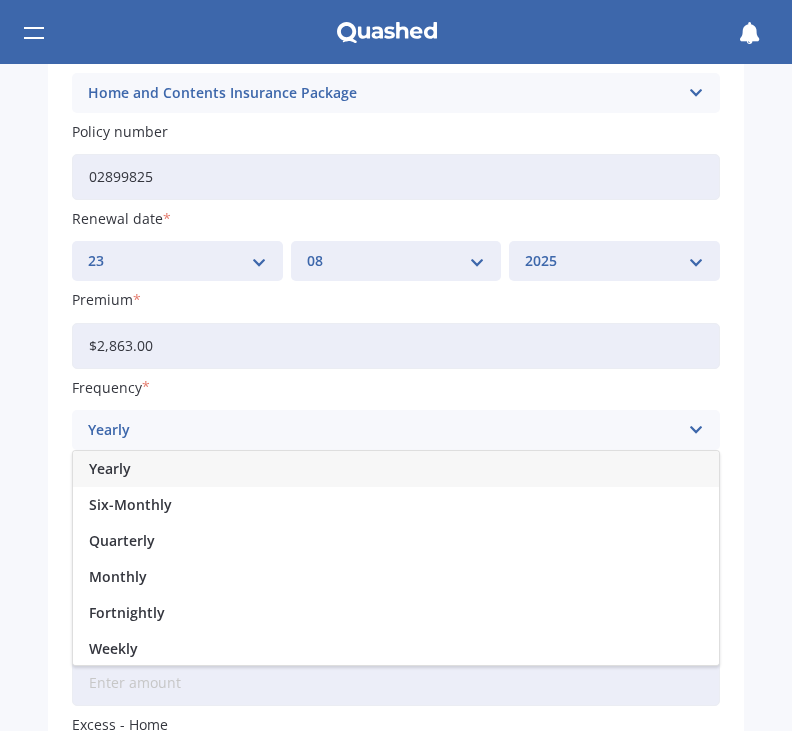 scroll, scrollTop: 546, scrollLeft: 0, axis: vertical 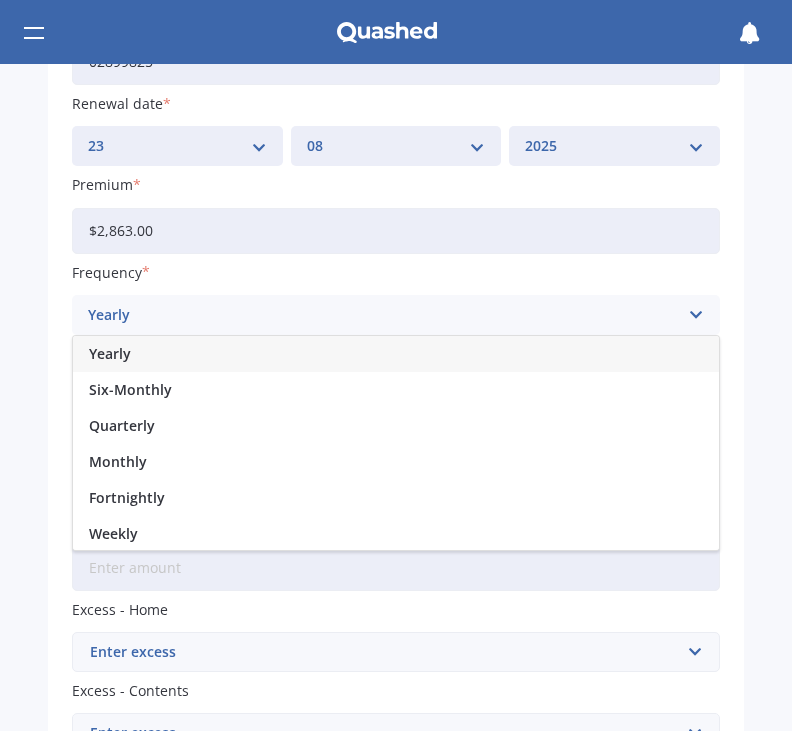 click on "Yearly" at bounding box center [110, 354] 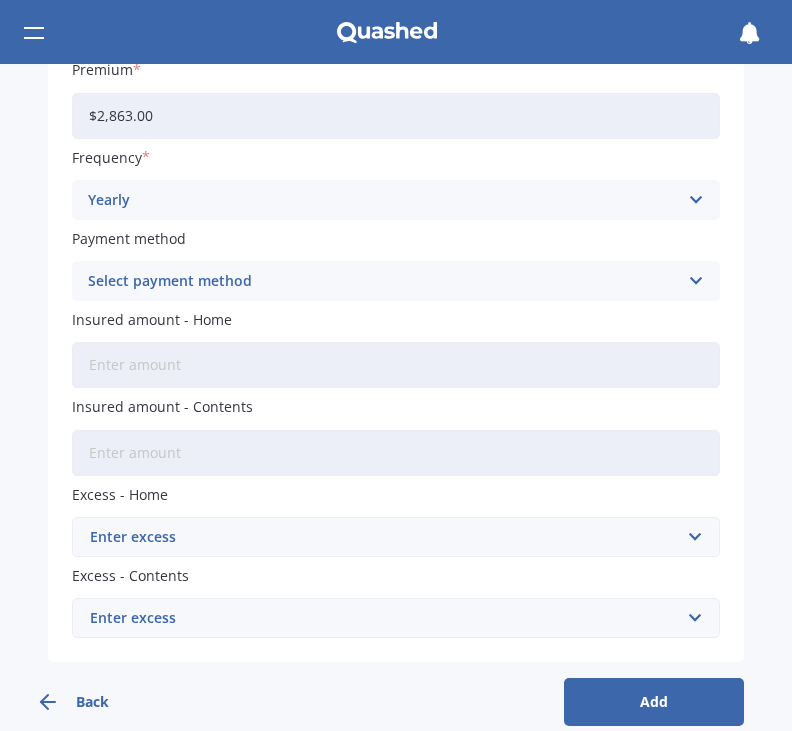 scroll, scrollTop: 660, scrollLeft: 0, axis: vertical 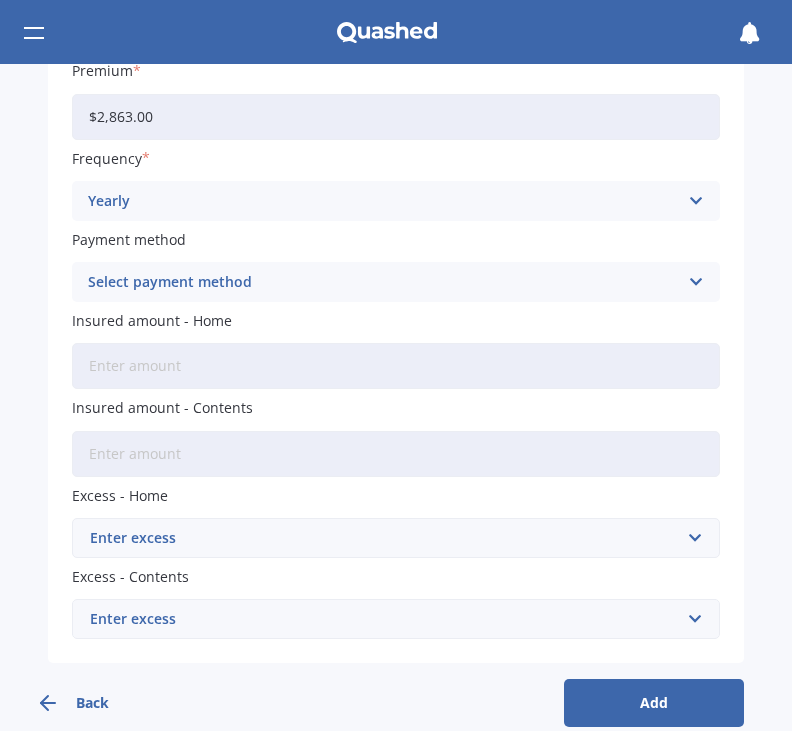 click at bounding box center (695, 282) 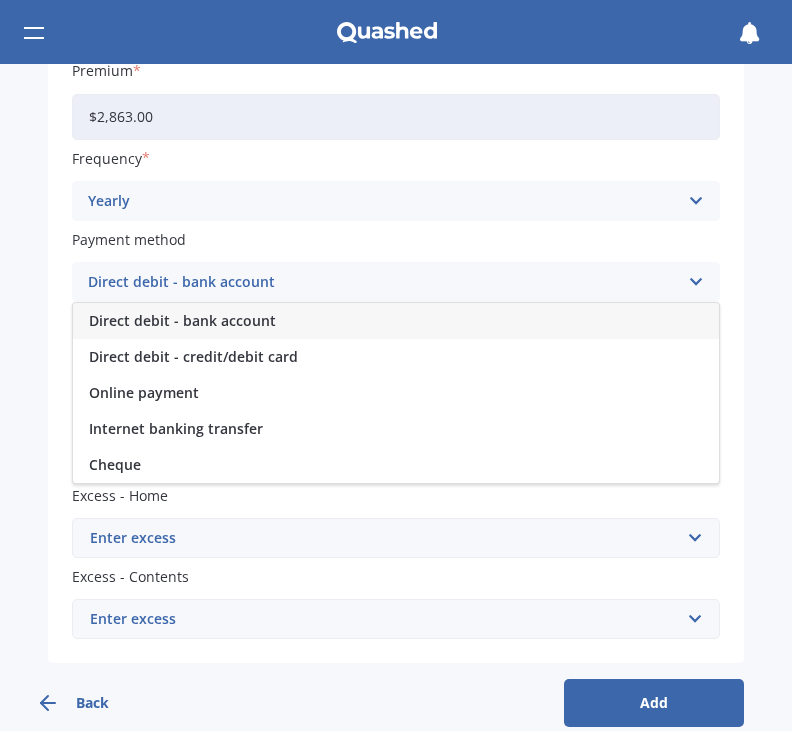 click on "Online payment" at bounding box center [144, 393] 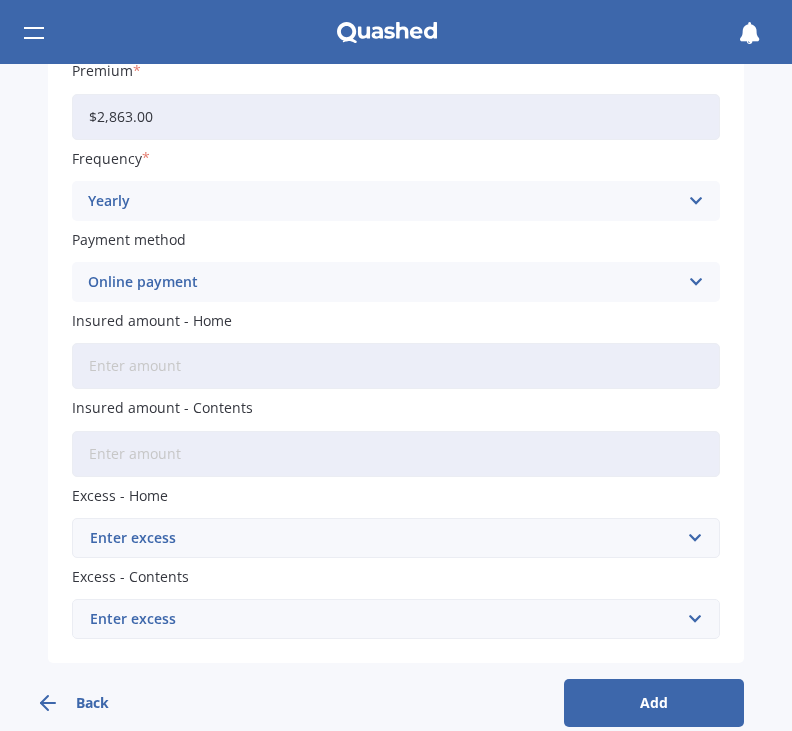 click on "Insured amount - Home" at bounding box center (396, 366) 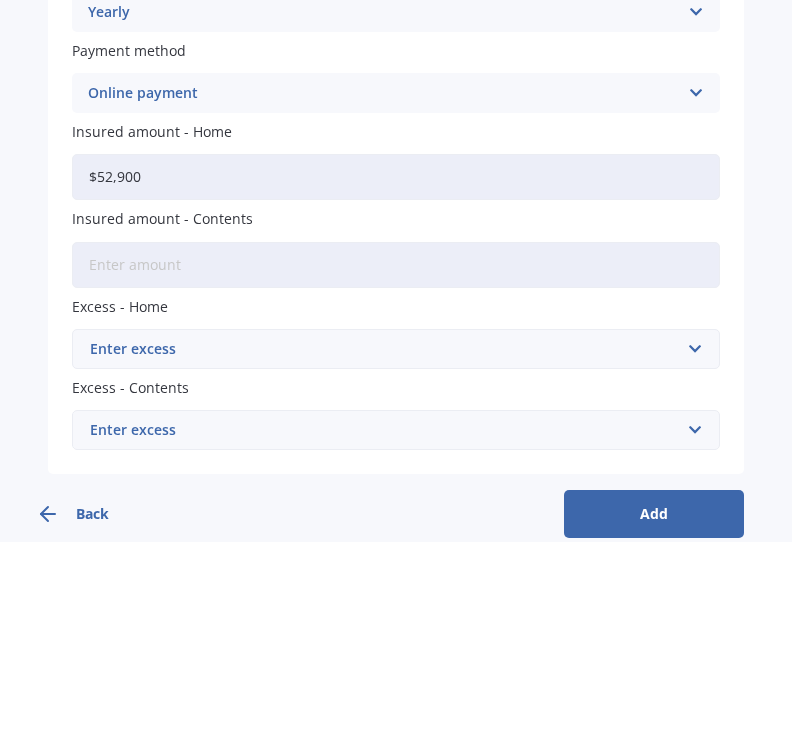 type on "$529,000" 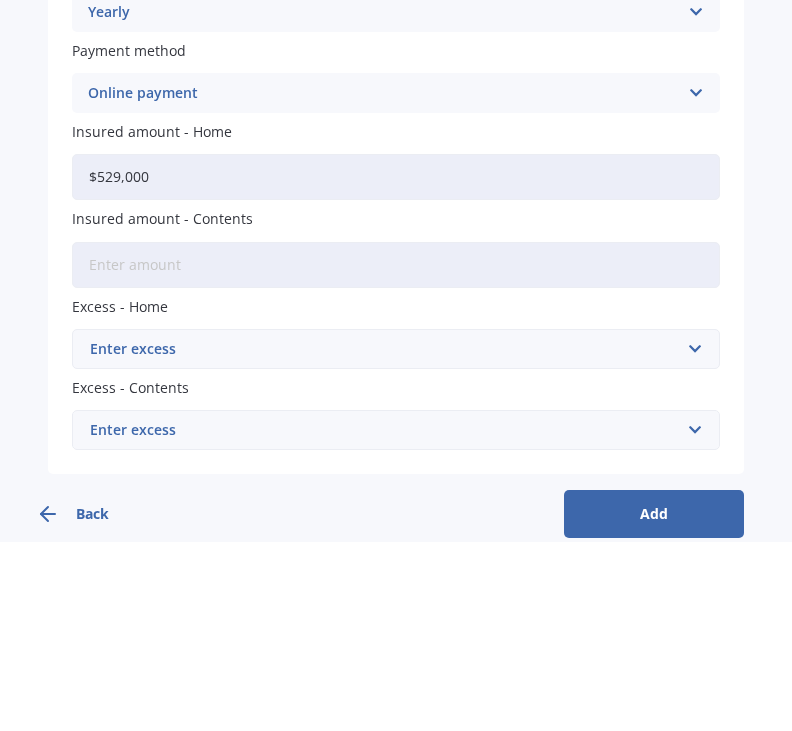 click on "Insured amount - Contents" at bounding box center (396, 454) 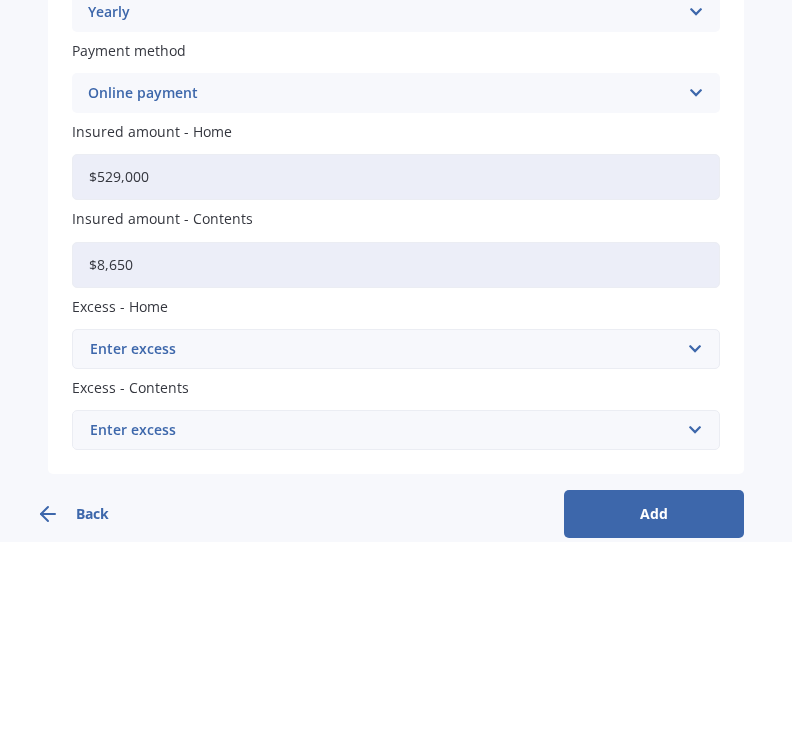 type on "$86,500" 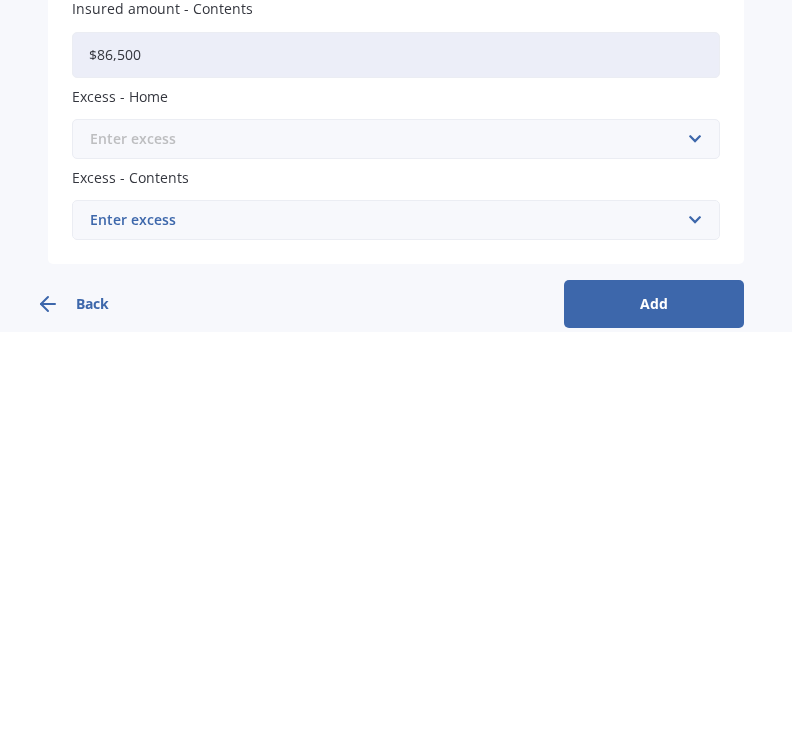 click at bounding box center [389, 538] 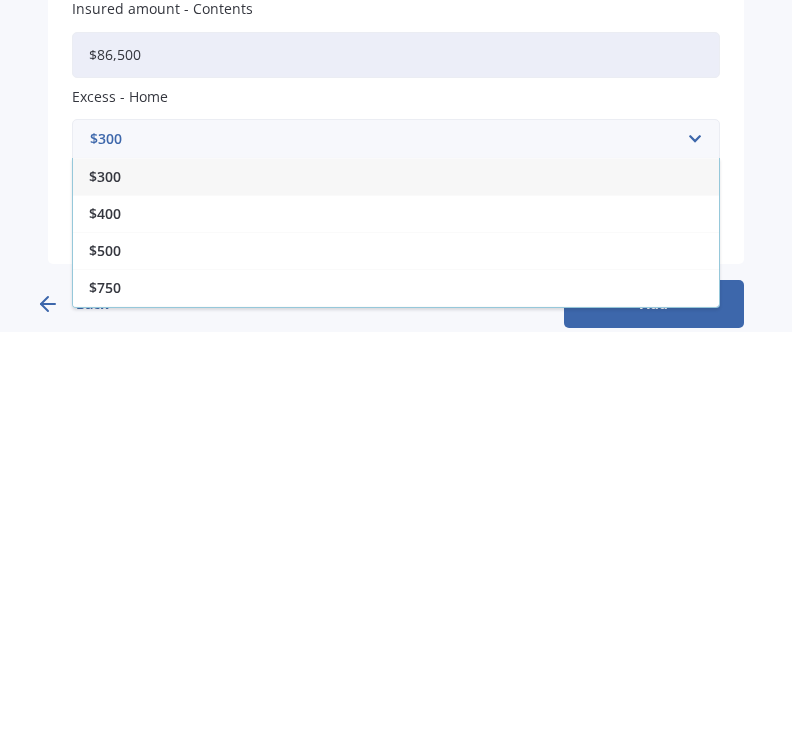 click on "$500" at bounding box center (105, 650) 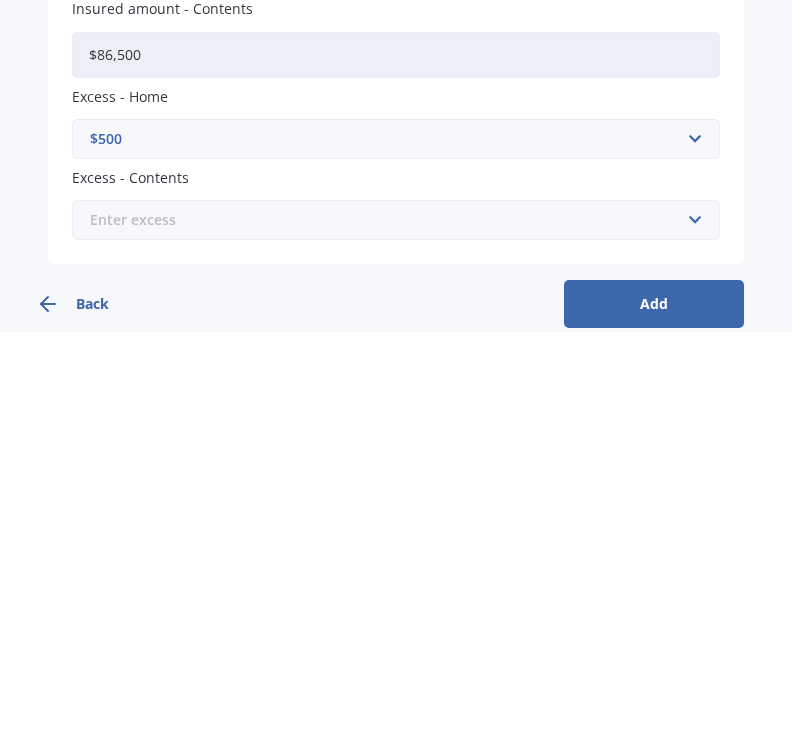 click at bounding box center (389, 619) 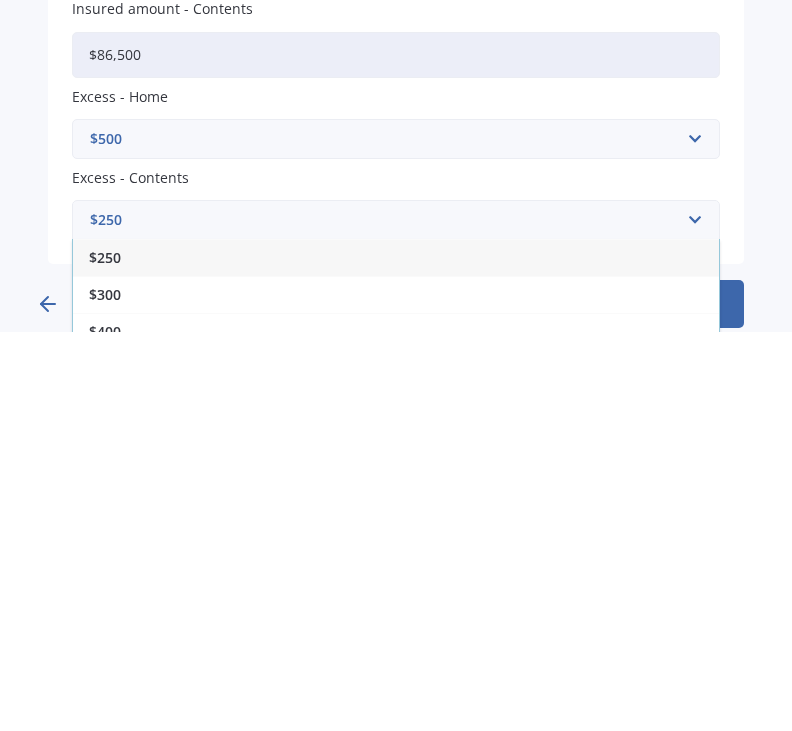 click on "$300" at bounding box center [396, 693] 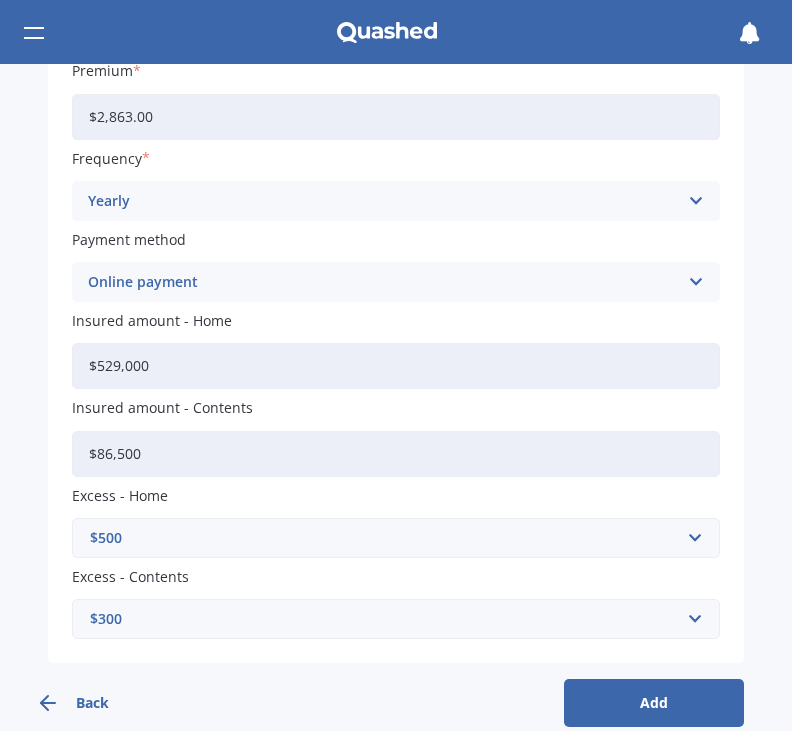 click on "Add" at bounding box center (654, 703) 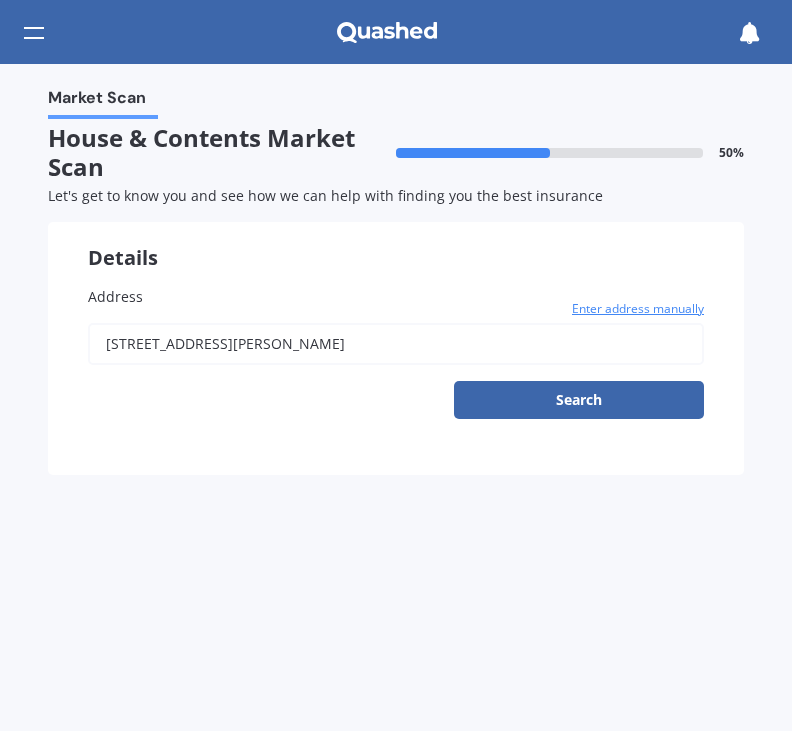 click on "Search" at bounding box center (579, 400) 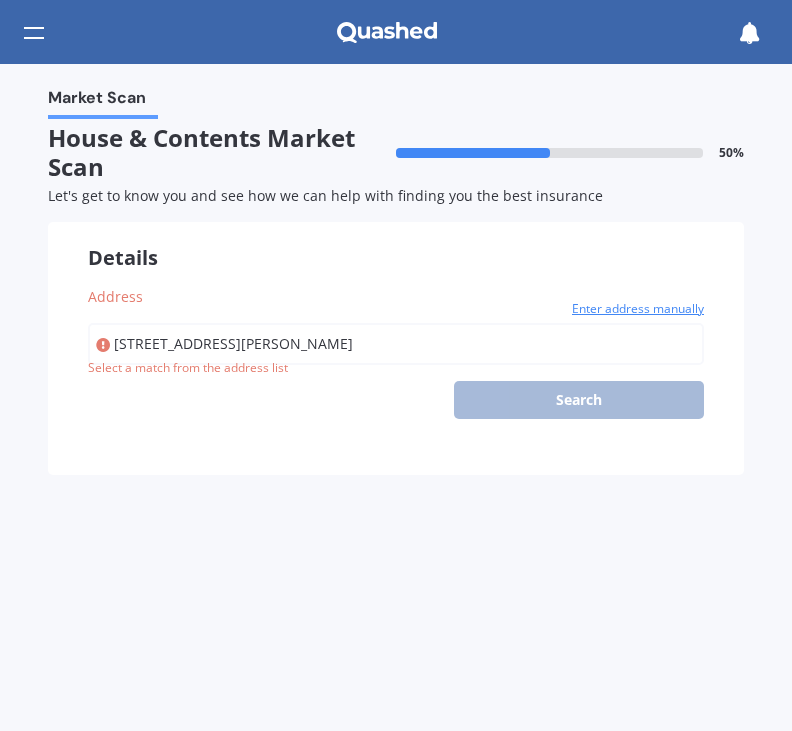 type on "[STREET_ADDRESS][PERSON_NAME]" 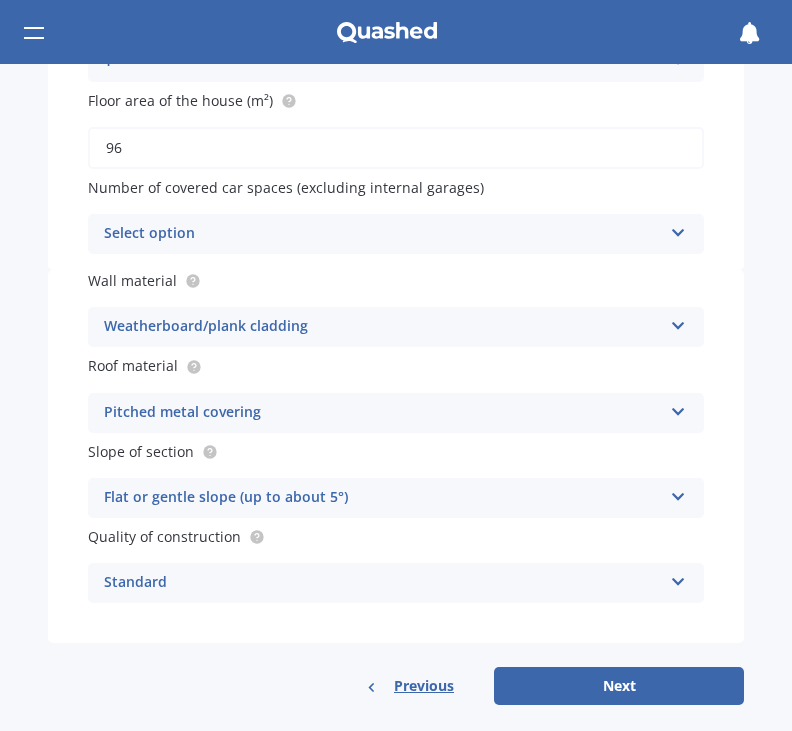 scroll, scrollTop: 462, scrollLeft: 0, axis: vertical 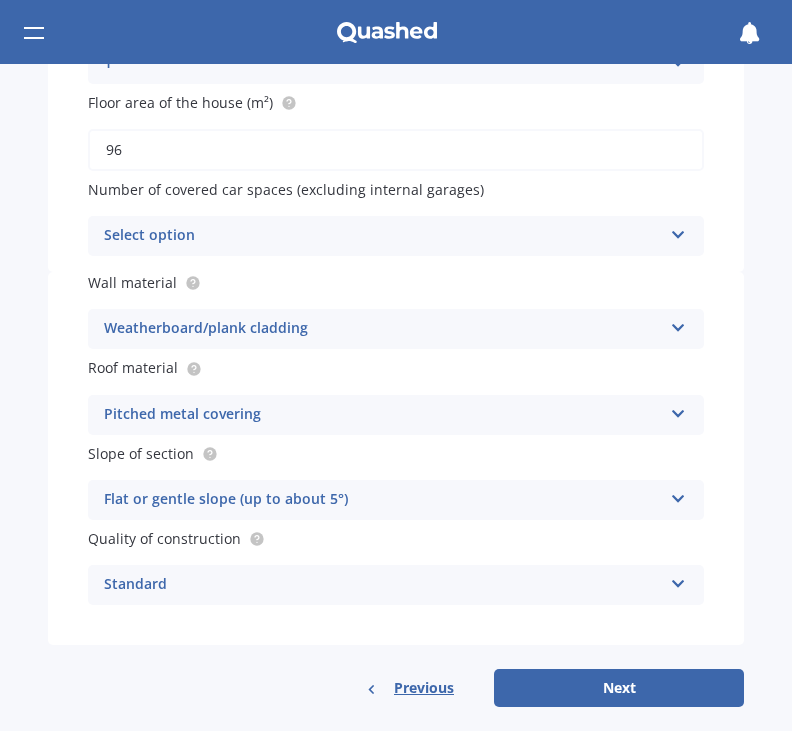 click on "Next" at bounding box center [619, 688] 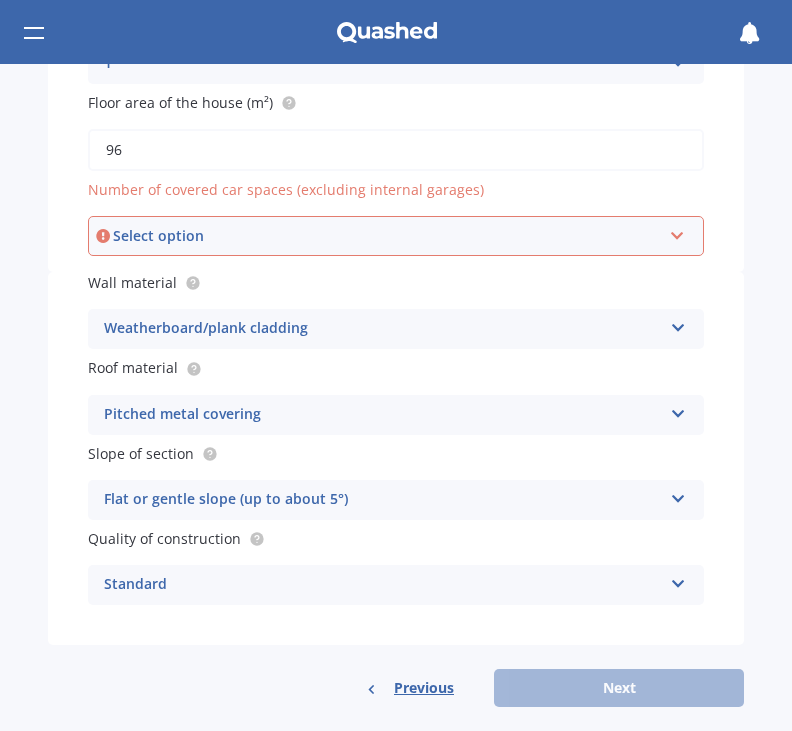 click at bounding box center [677, 232] 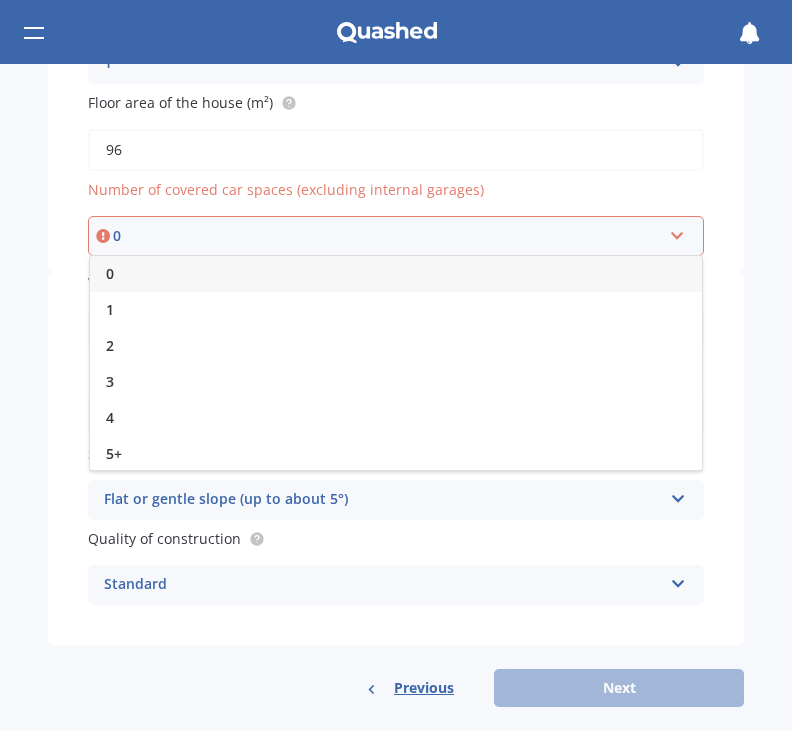 click on "1" at bounding box center [396, 310] 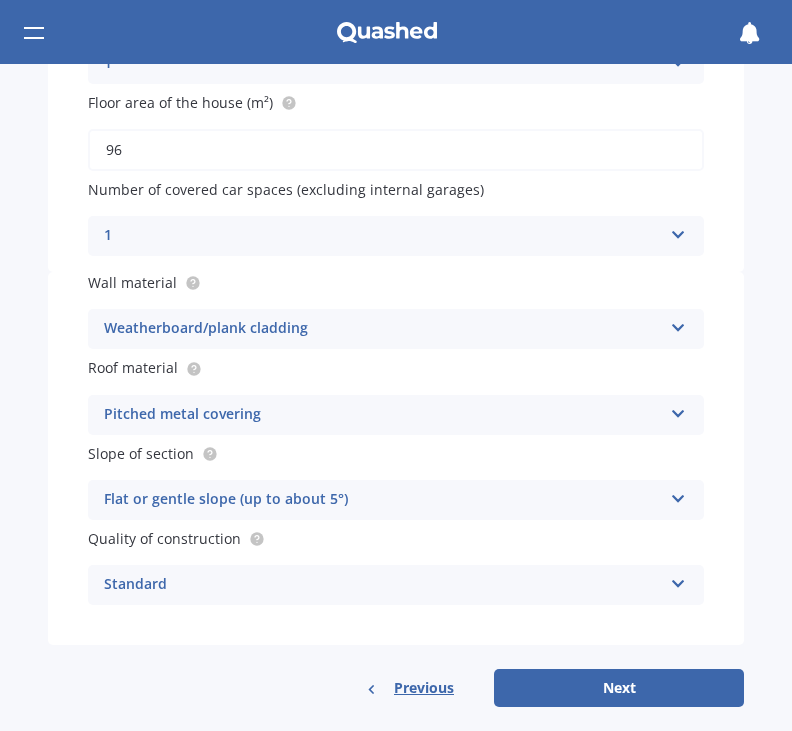 click at bounding box center [678, 231] 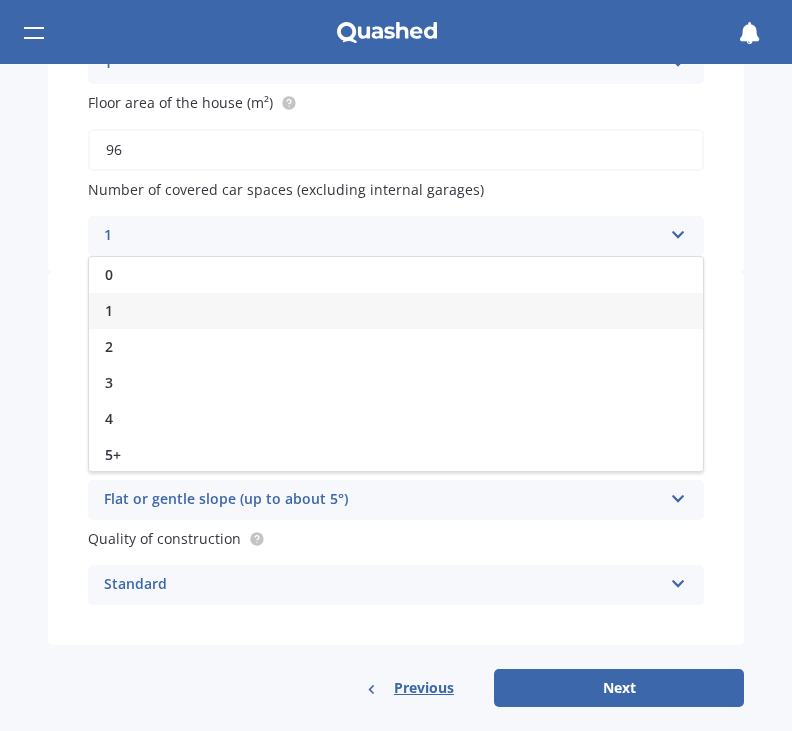 click on "0" at bounding box center (396, 275) 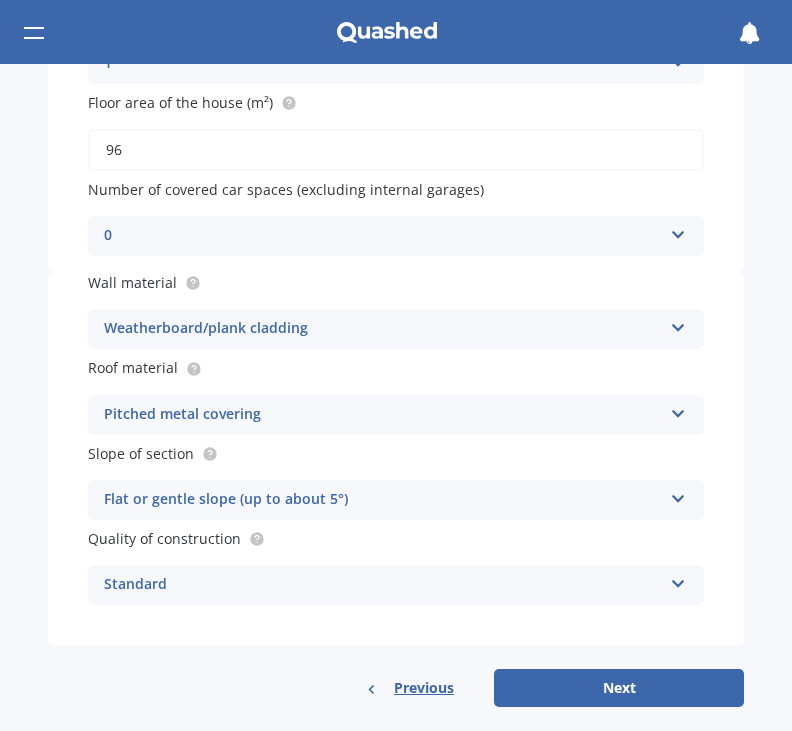 click on "Next" at bounding box center [619, 688] 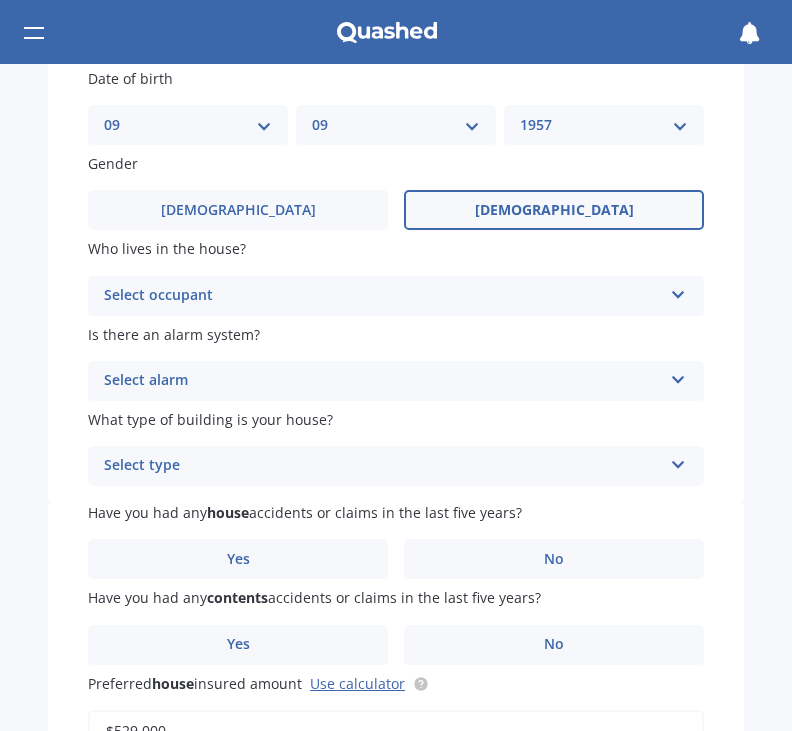 scroll, scrollTop: 221, scrollLeft: 0, axis: vertical 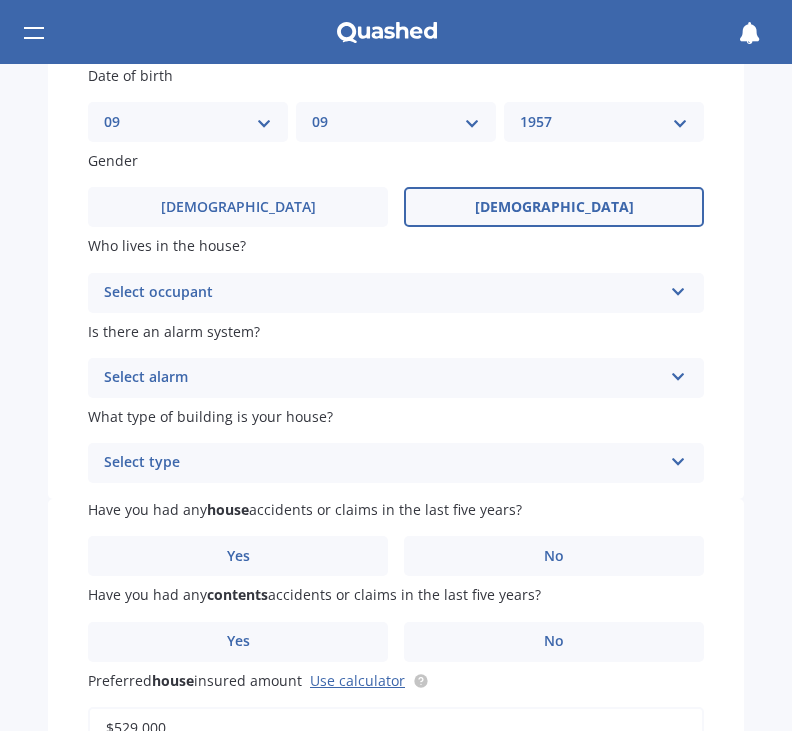click at bounding box center [678, 288] 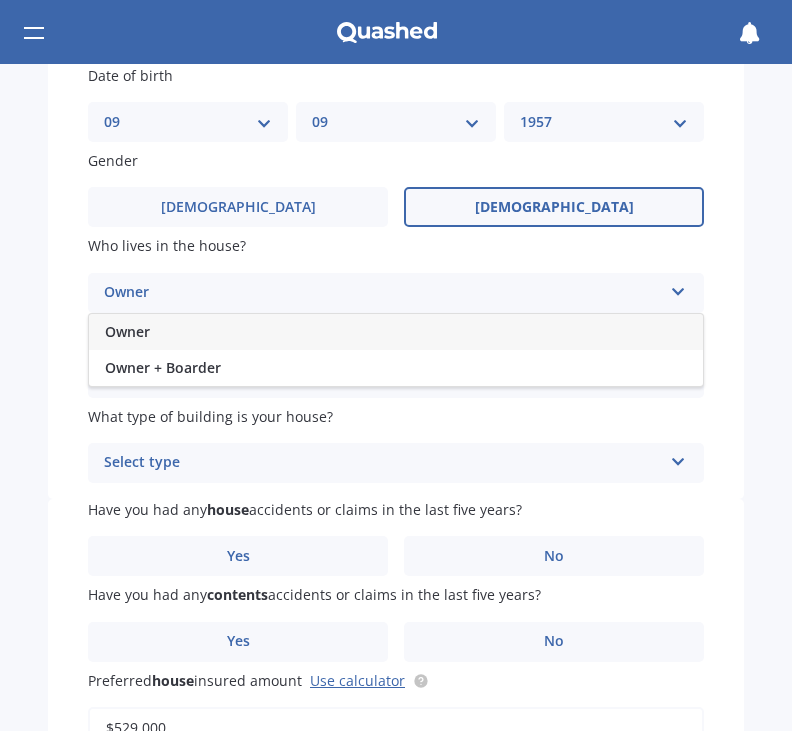 click on "Owner" at bounding box center (127, 331) 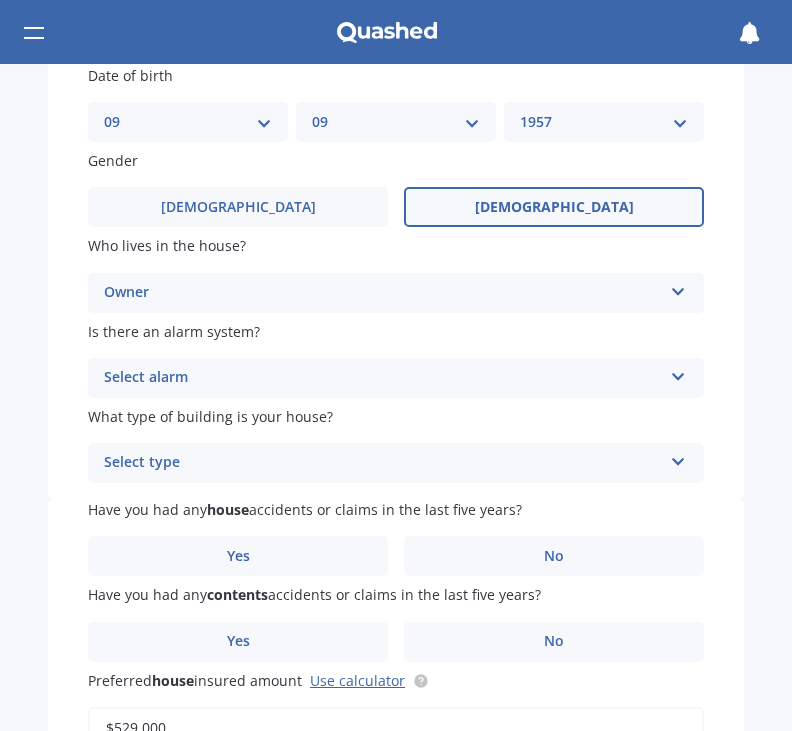 click at bounding box center [678, 373] 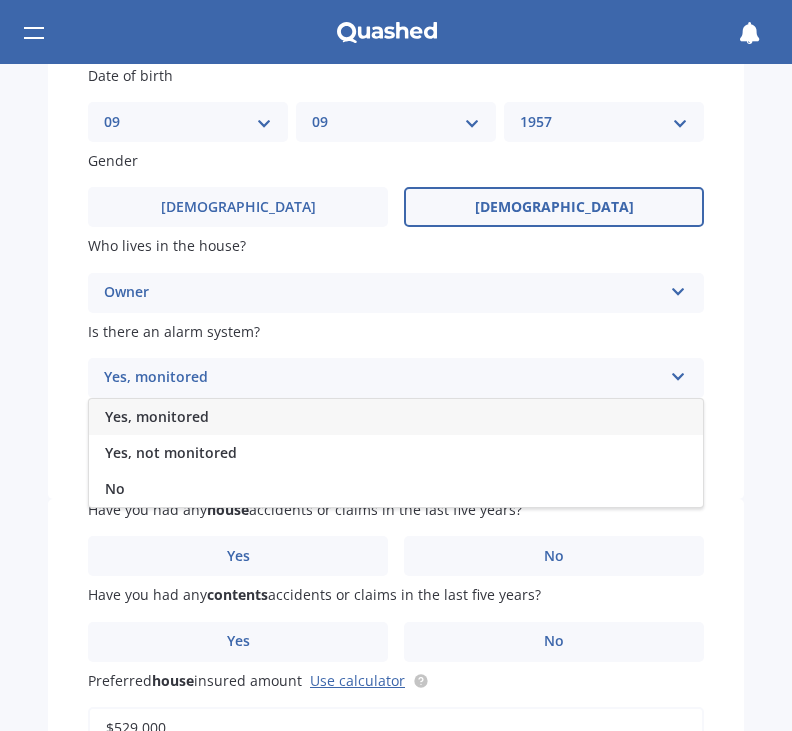 click on "Yes, not monitored" at bounding box center (171, 452) 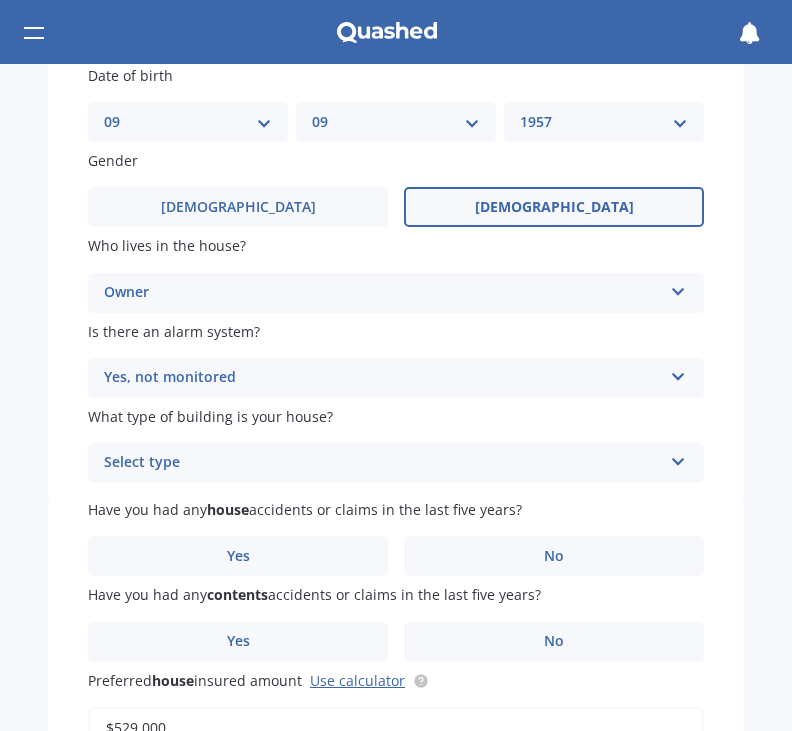click at bounding box center [678, 458] 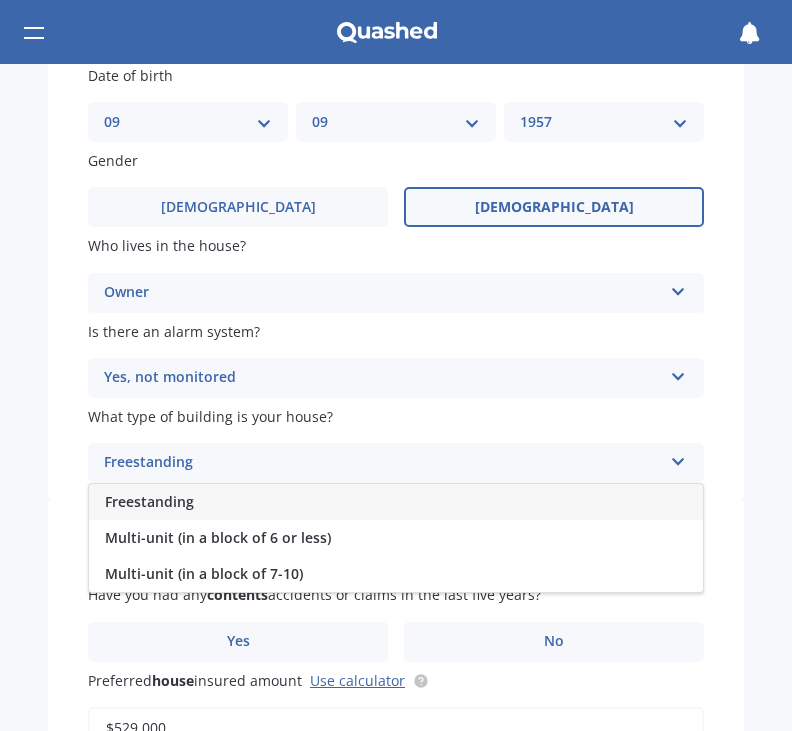 click on "Freestanding" at bounding box center (149, 501) 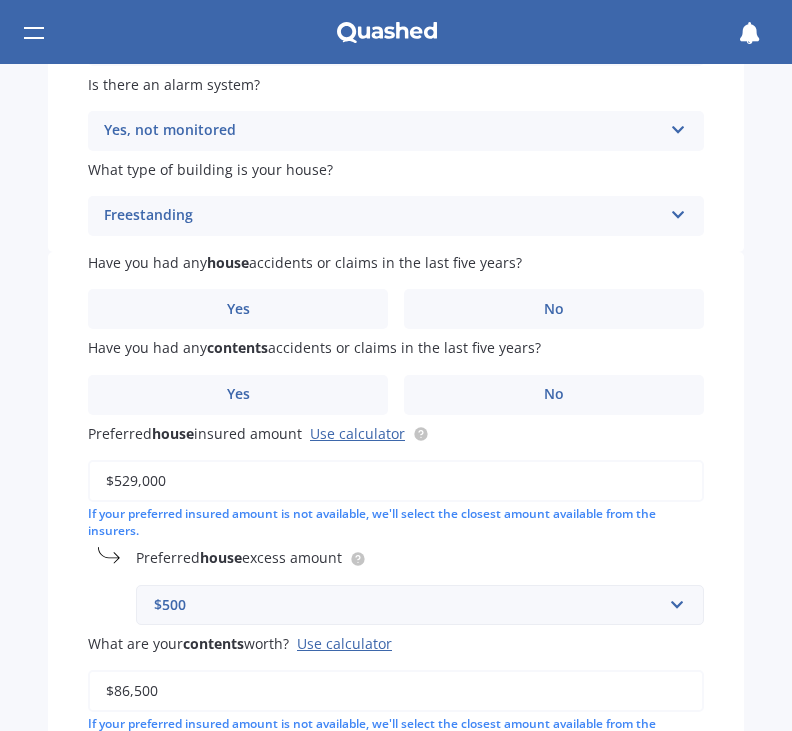 scroll, scrollTop: 468, scrollLeft: 0, axis: vertical 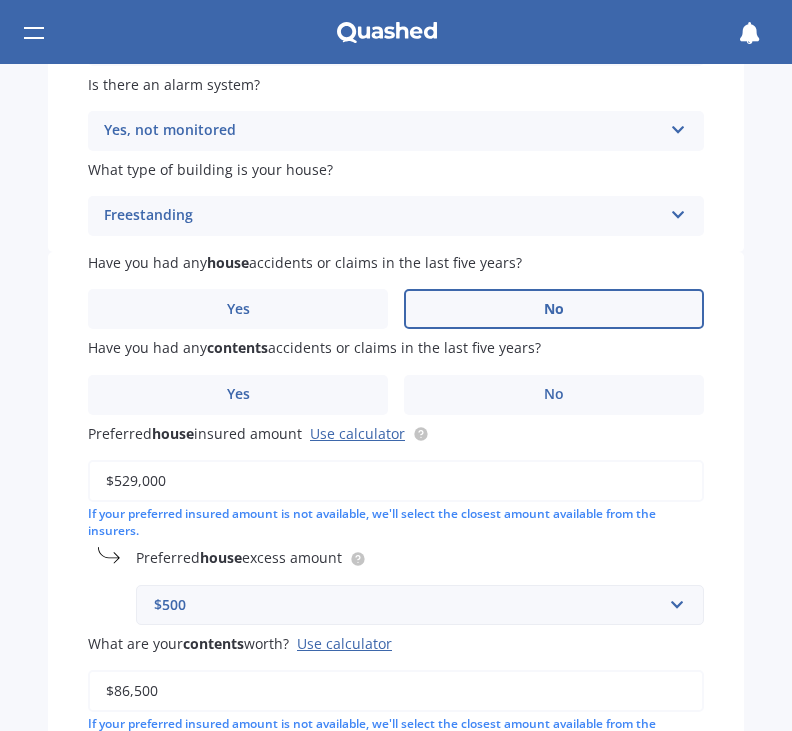 click on "No" at bounding box center [554, 395] 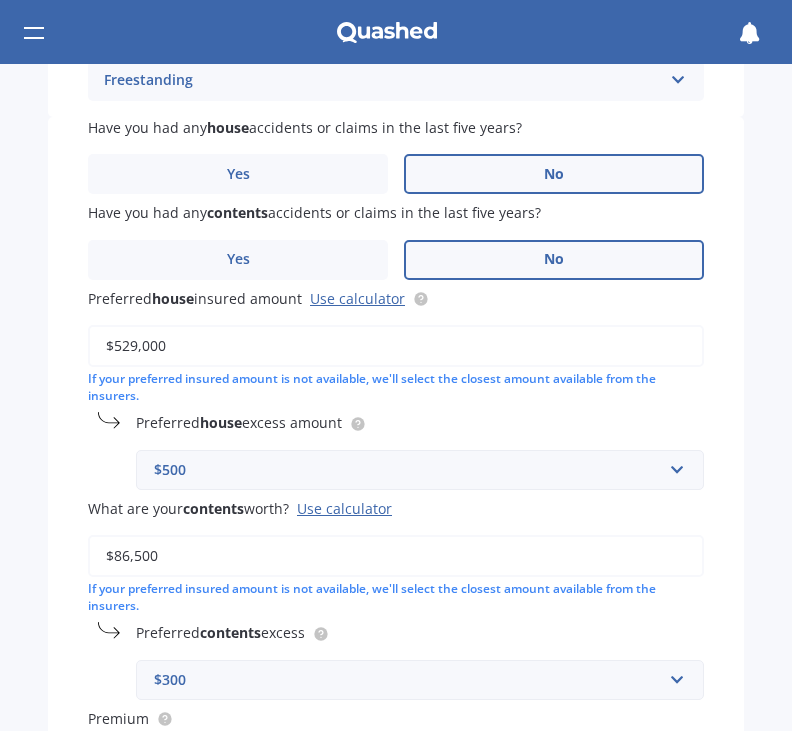 scroll, scrollTop: 603, scrollLeft: 0, axis: vertical 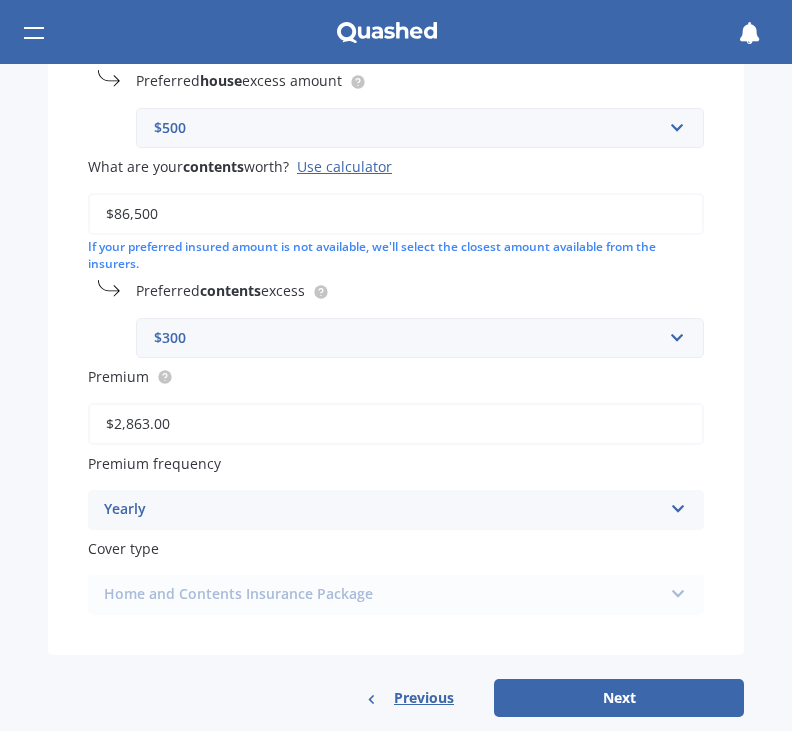 click on "Next" at bounding box center [619, 698] 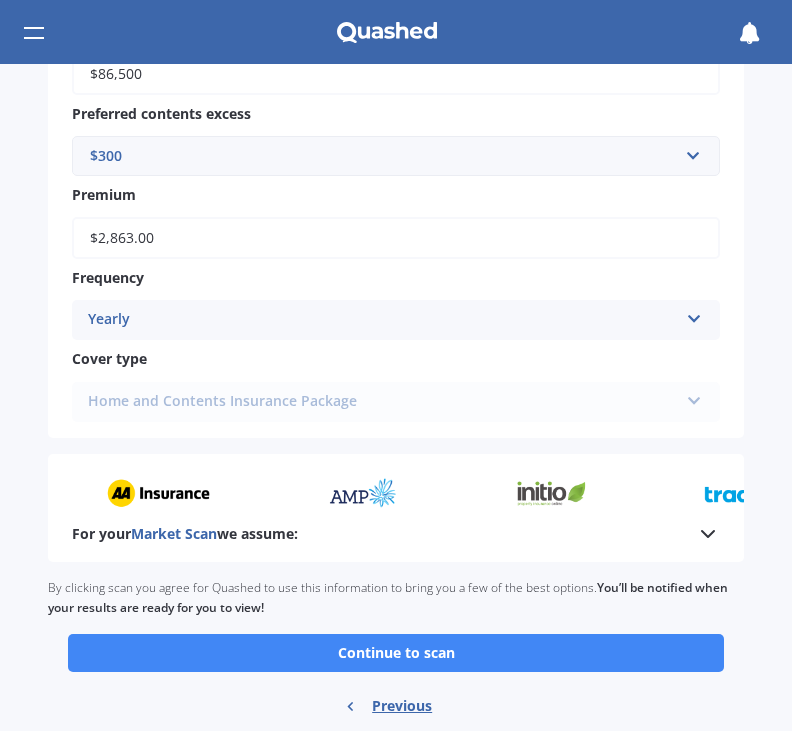 scroll, scrollTop: 1696, scrollLeft: 0, axis: vertical 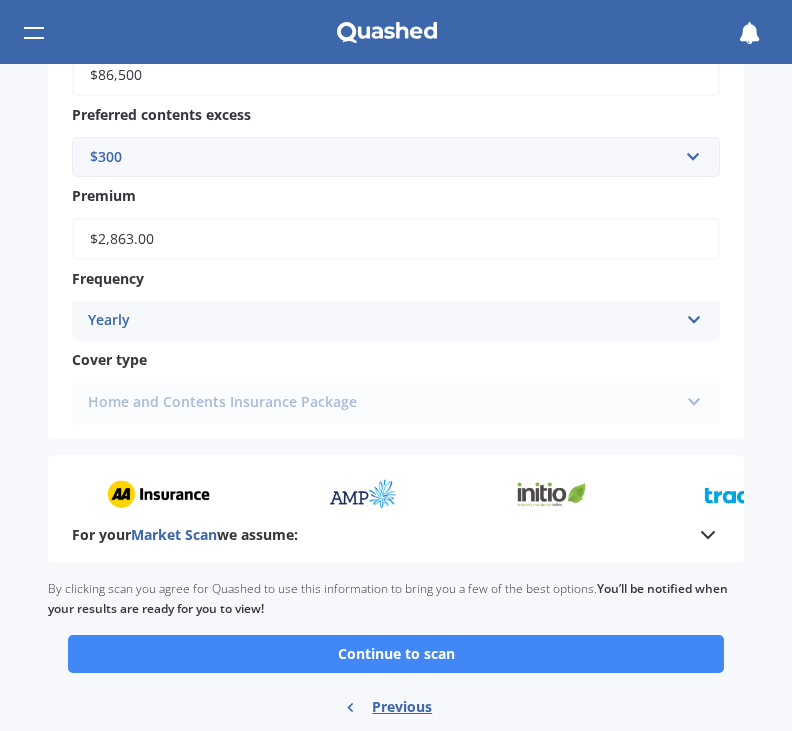 click on "Continue to scan" at bounding box center (396, 654) 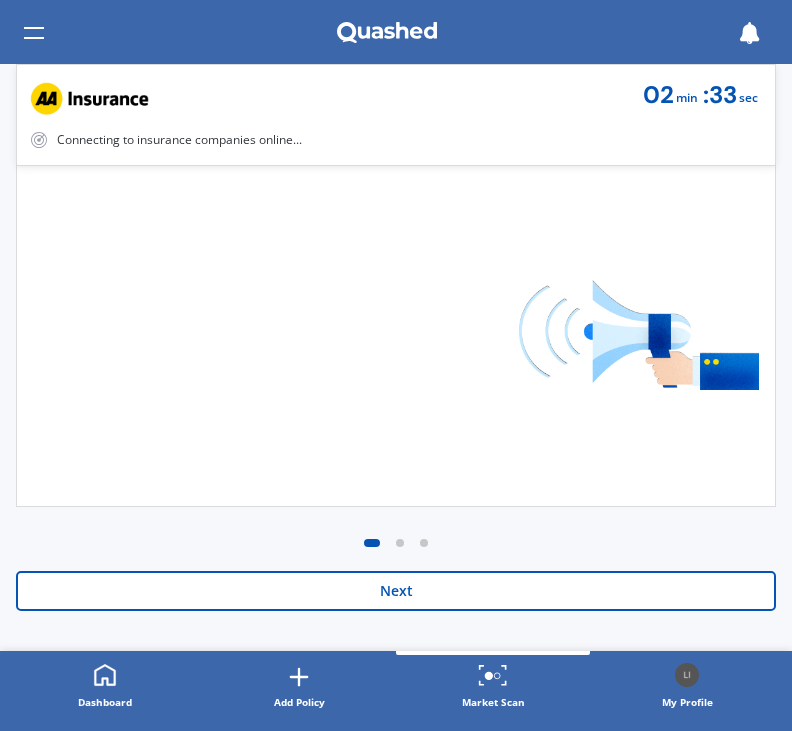 scroll, scrollTop: 0, scrollLeft: 0, axis: both 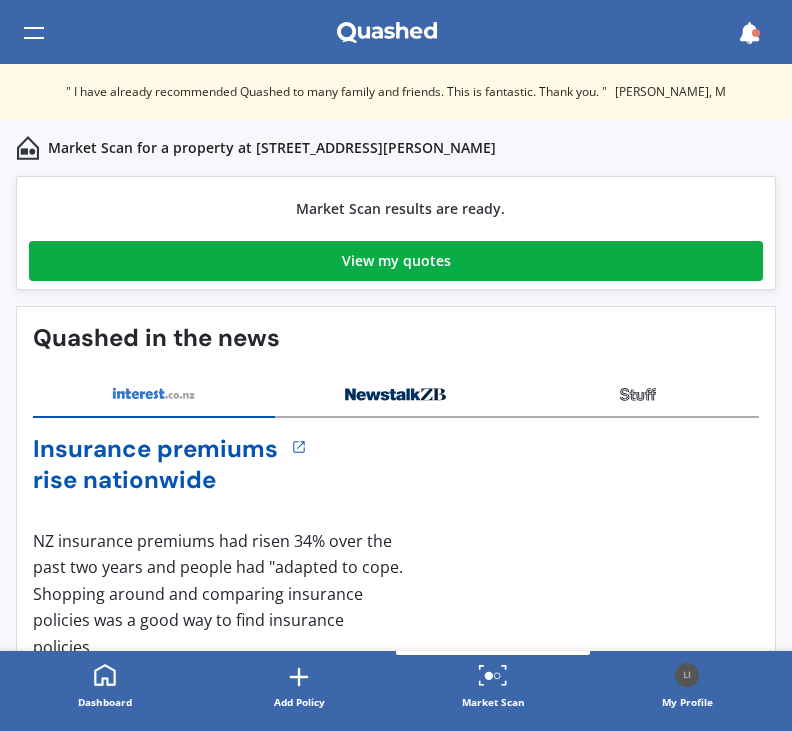 click on "View my quotes" at bounding box center [396, 261] 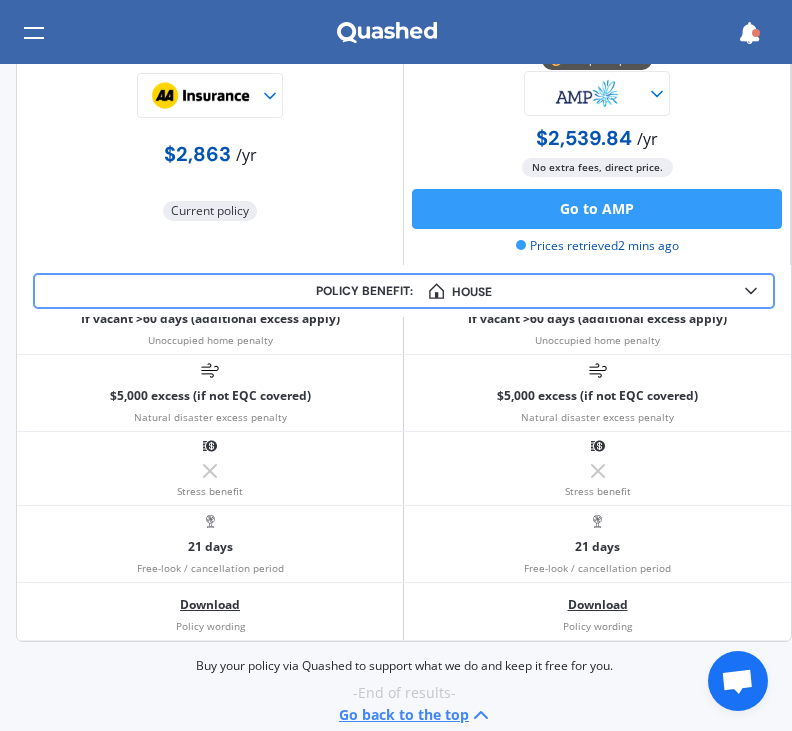 scroll, scrollTop: 1902, scrollLeft: 0, axis: vertical 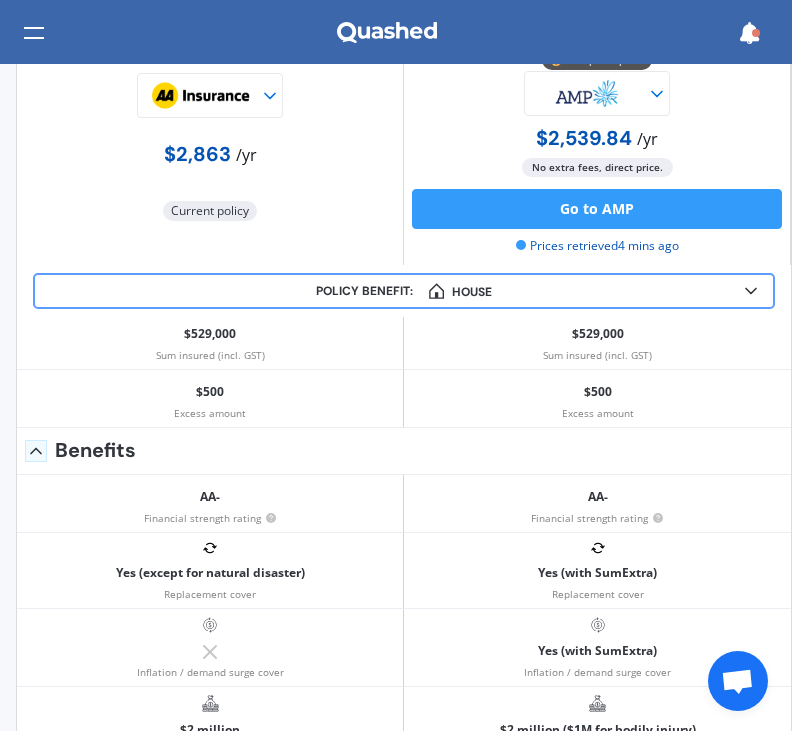click 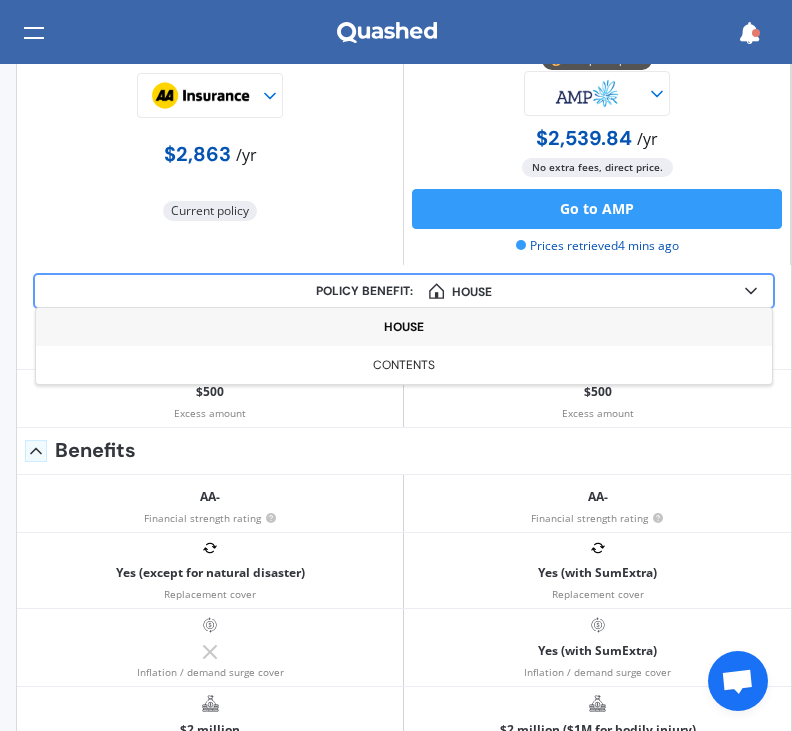 click on "Contents" at bounding box center [404, 365] 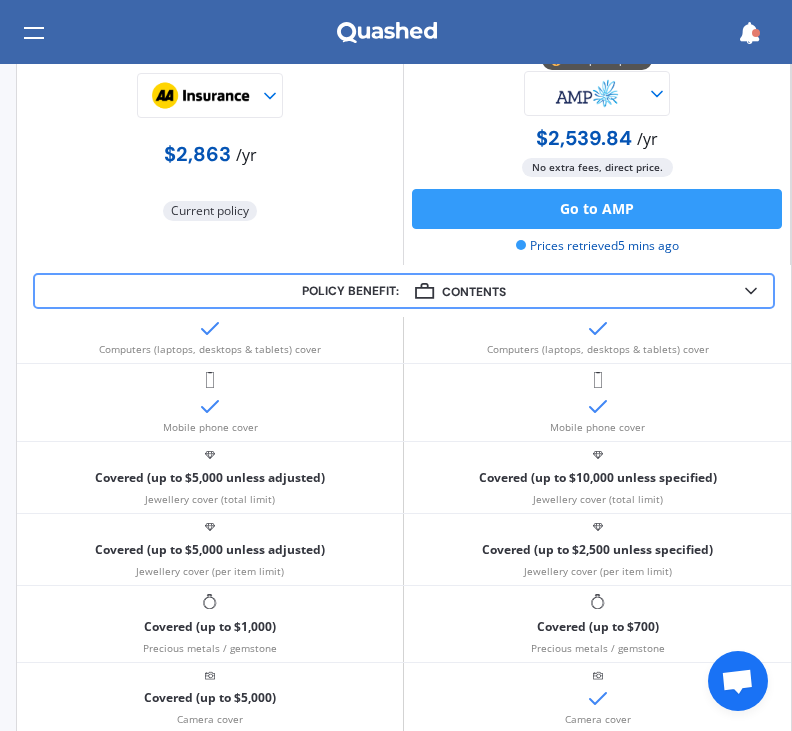 scroll, scrollTop: 1038, scrollLeft: 0, axis: vertical 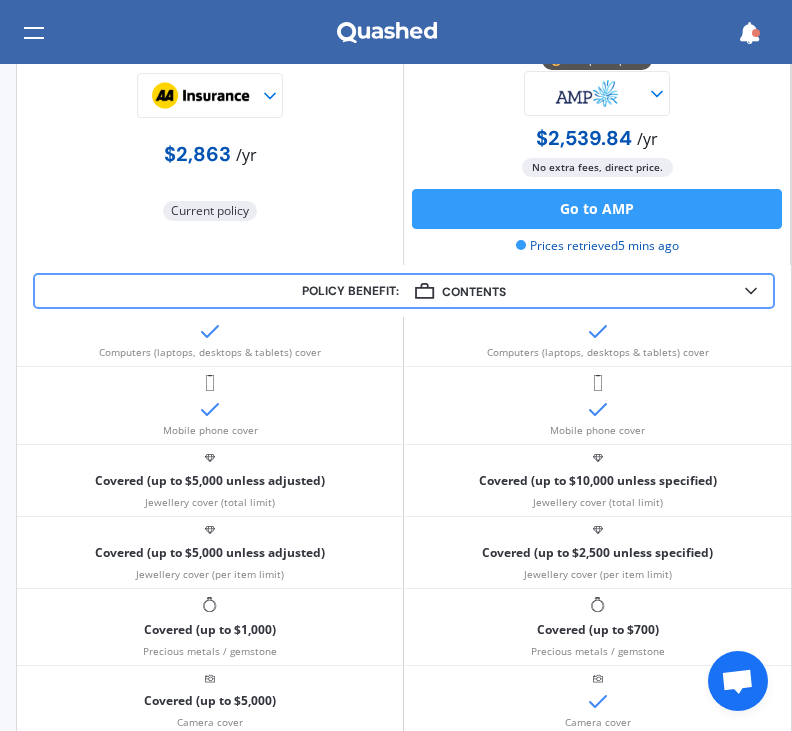 click on "Go to AMP" at bounding box center [597, 209] 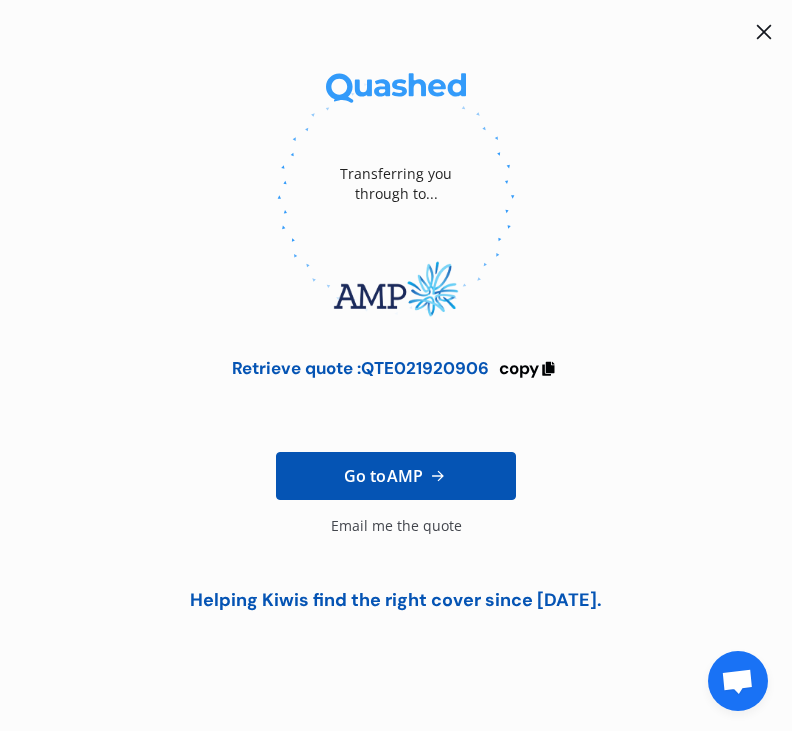click on "Email me the quote" at bounding box center (396, 536) 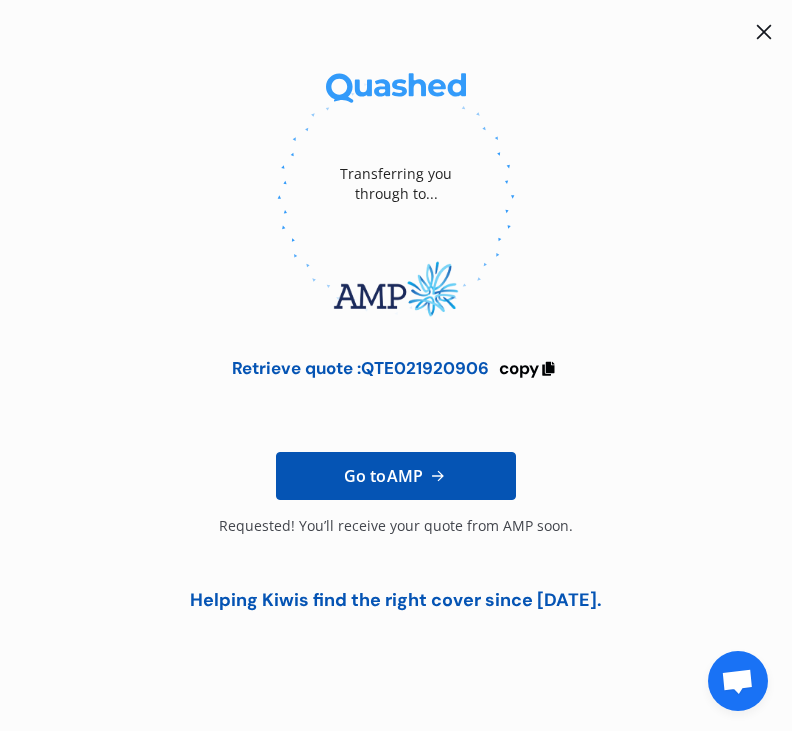 click on "Go to  AMP" at bounding box center [383, 476] 